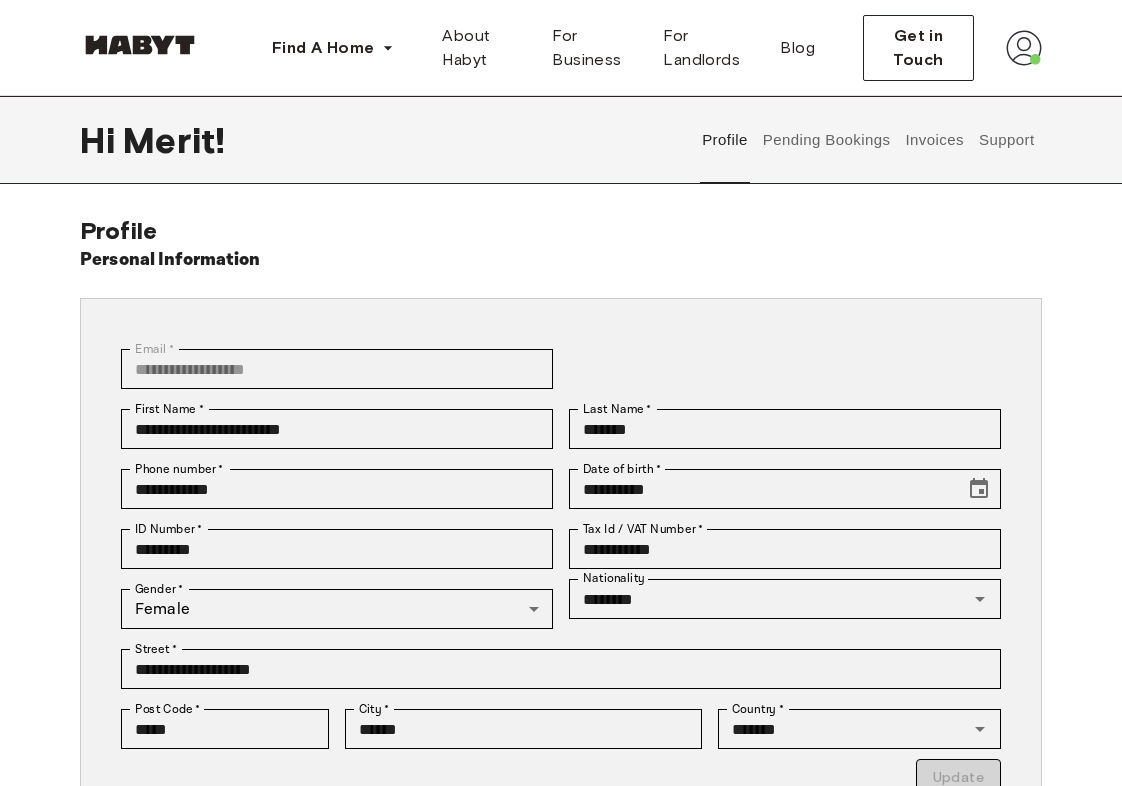 scroll, scrollTop: 0, scrollLeft: 0, axis: both 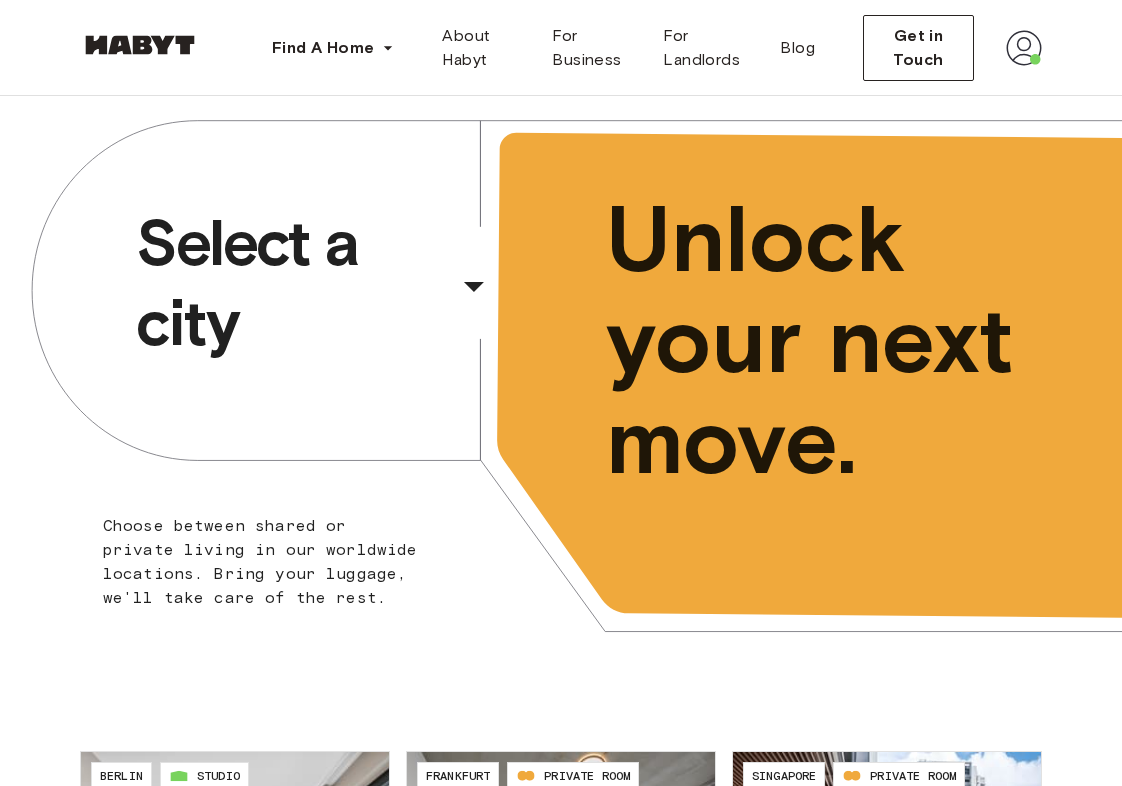 click on "Select a city" at bounding box center [293, 283] 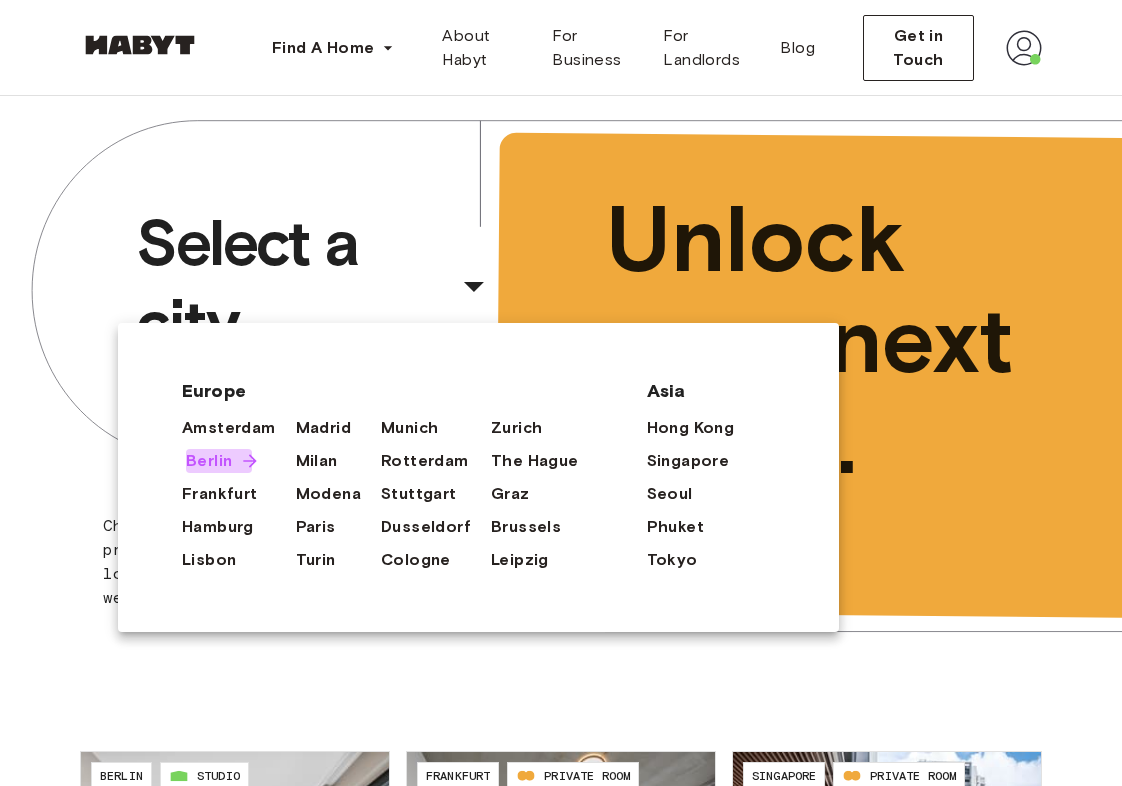 click on "Berlin" at bounding box center (209, 461) 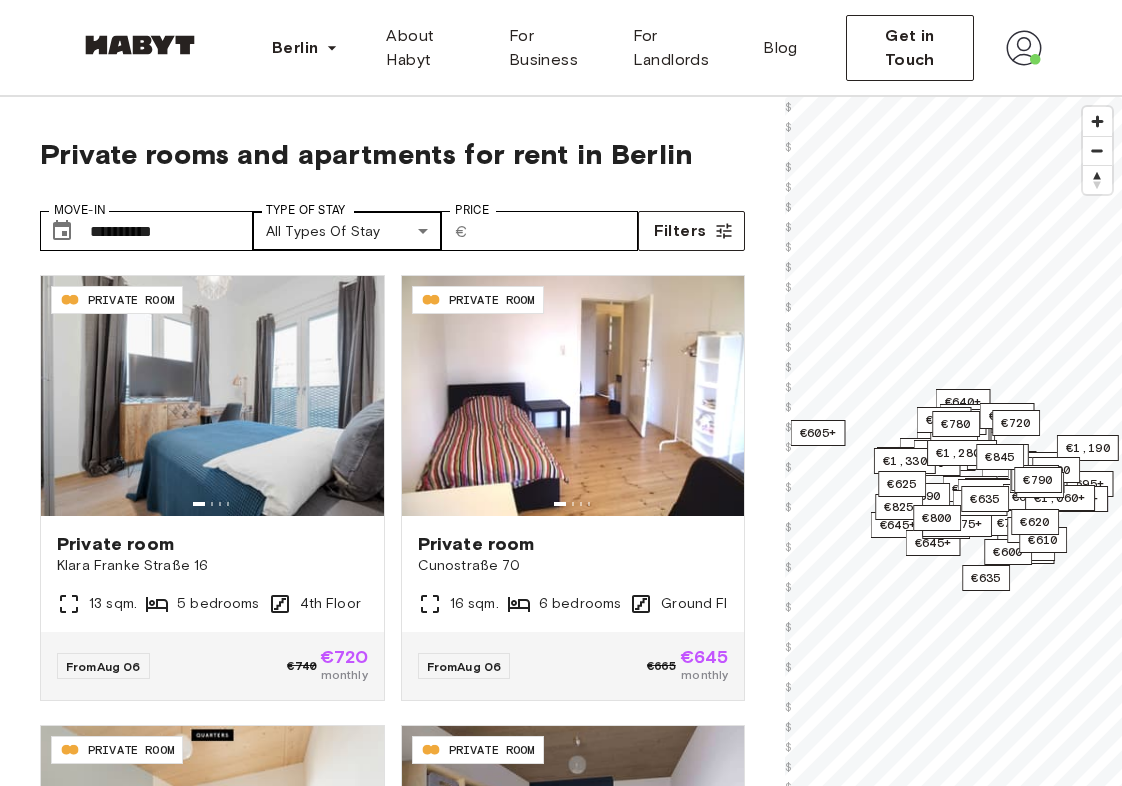 click on "**********" at bounding box center (561, 2533) 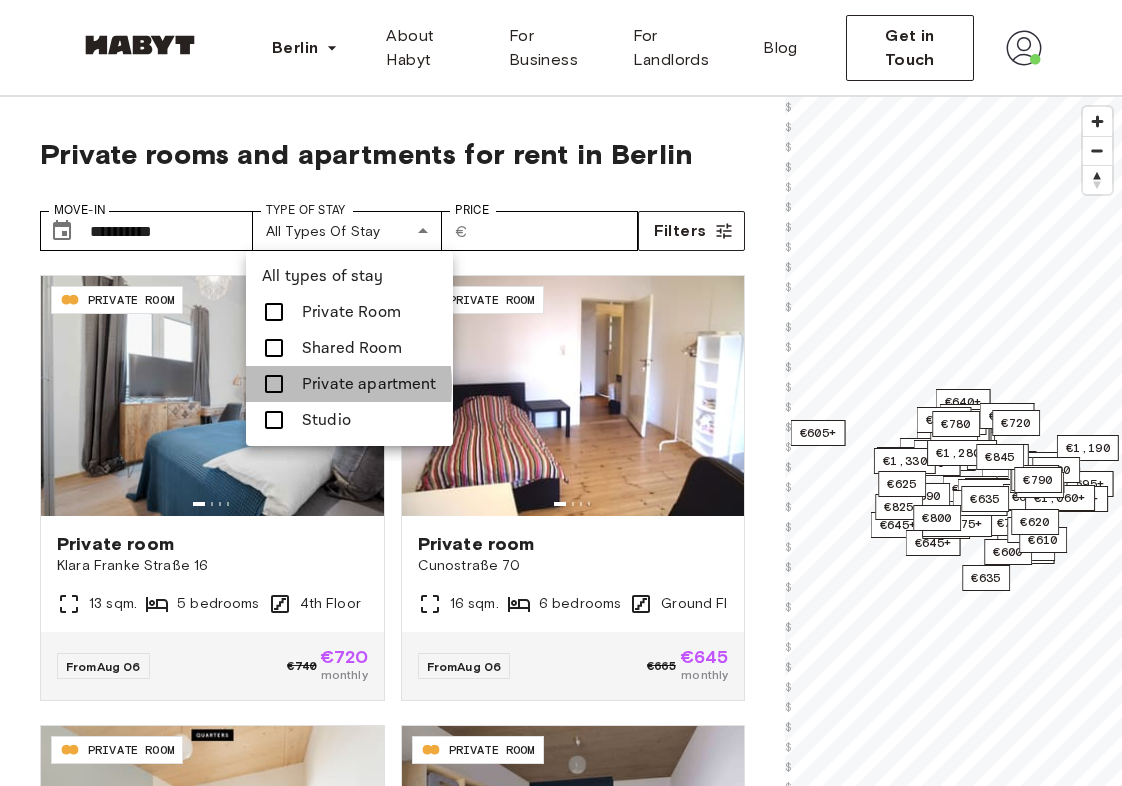 click at bounding box center (274, 384) 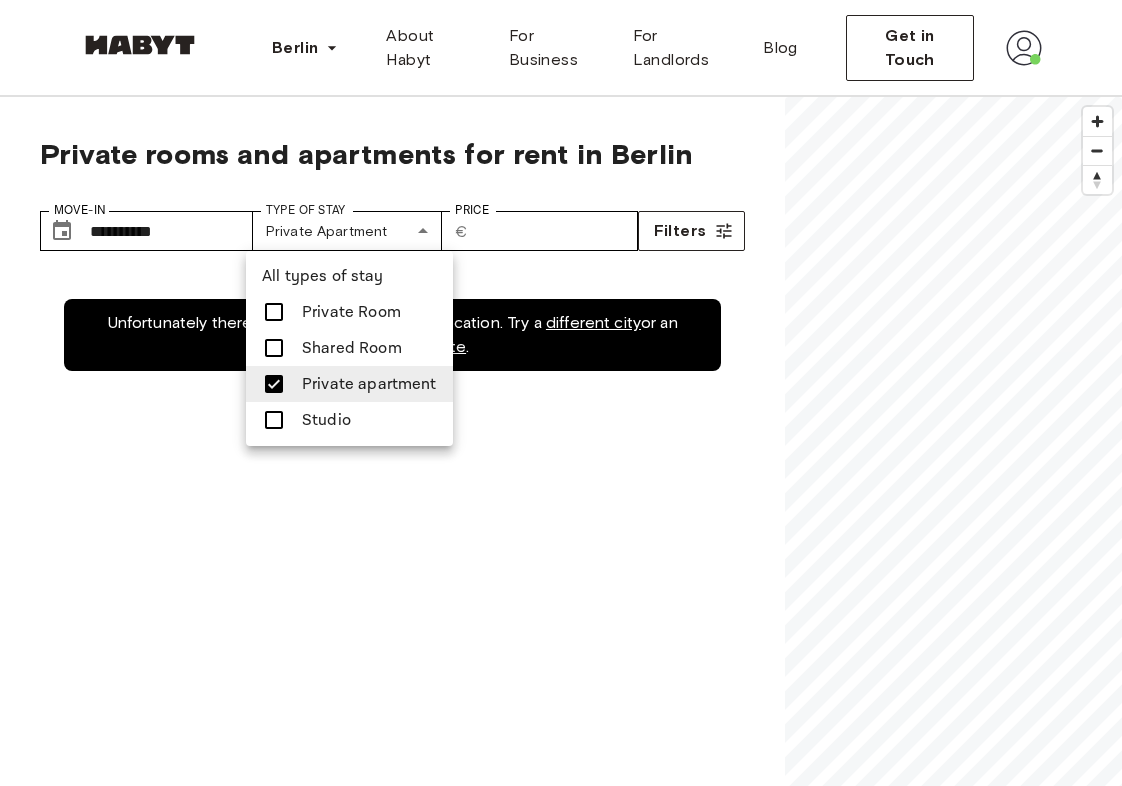 click on "Studio" at bounding box center [349, 420] 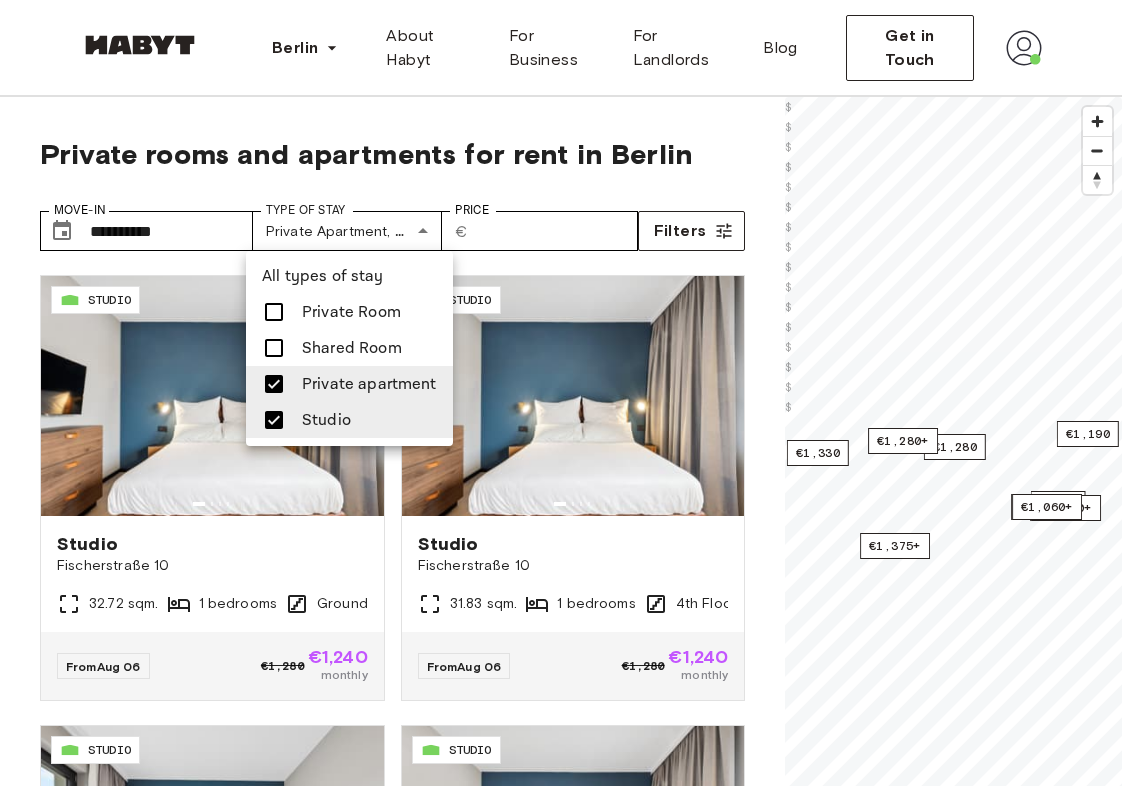 click at bounding box center [561, 393] 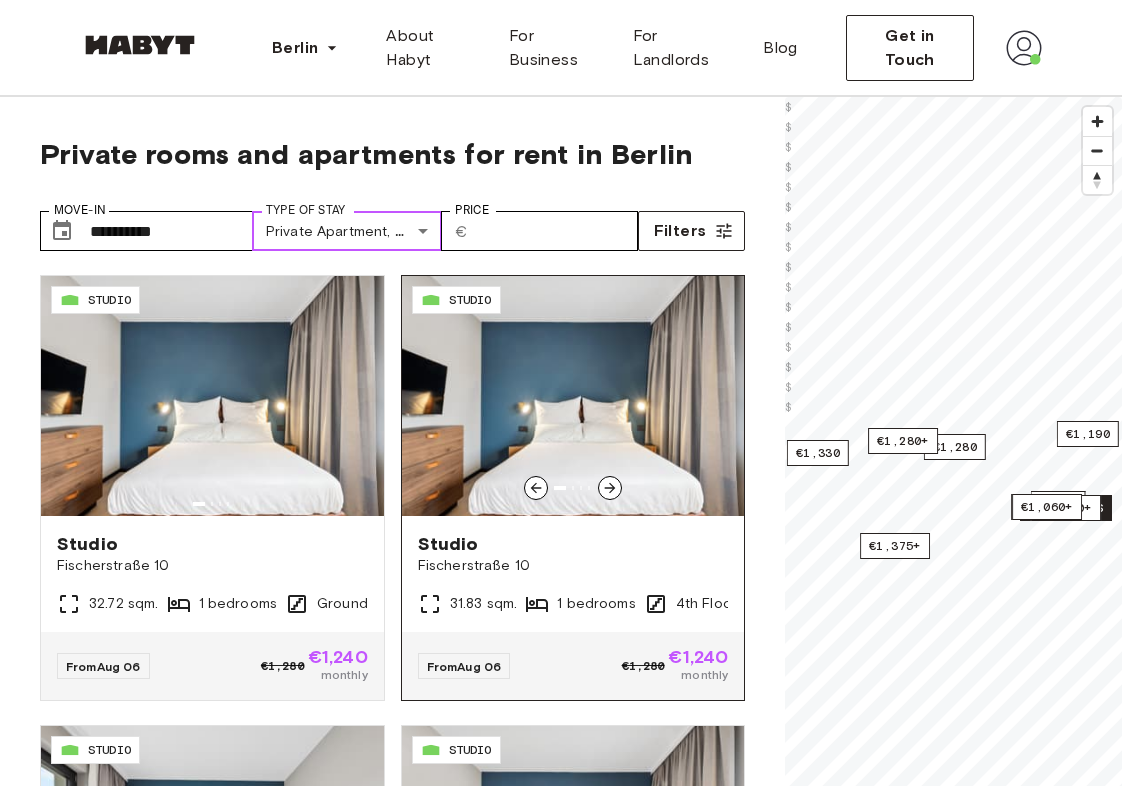 scroll, scrollTop: 357, scrollLeft: 0, axis: vertical 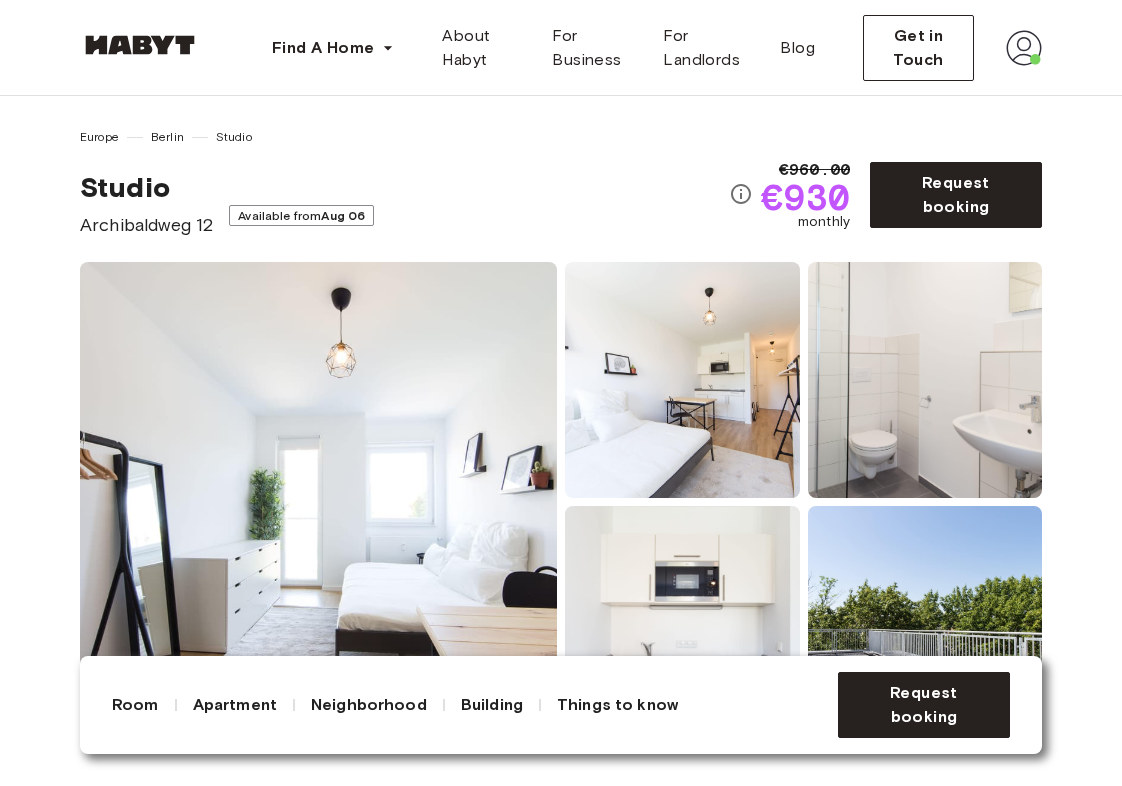 click at bounding box center [318, 502] 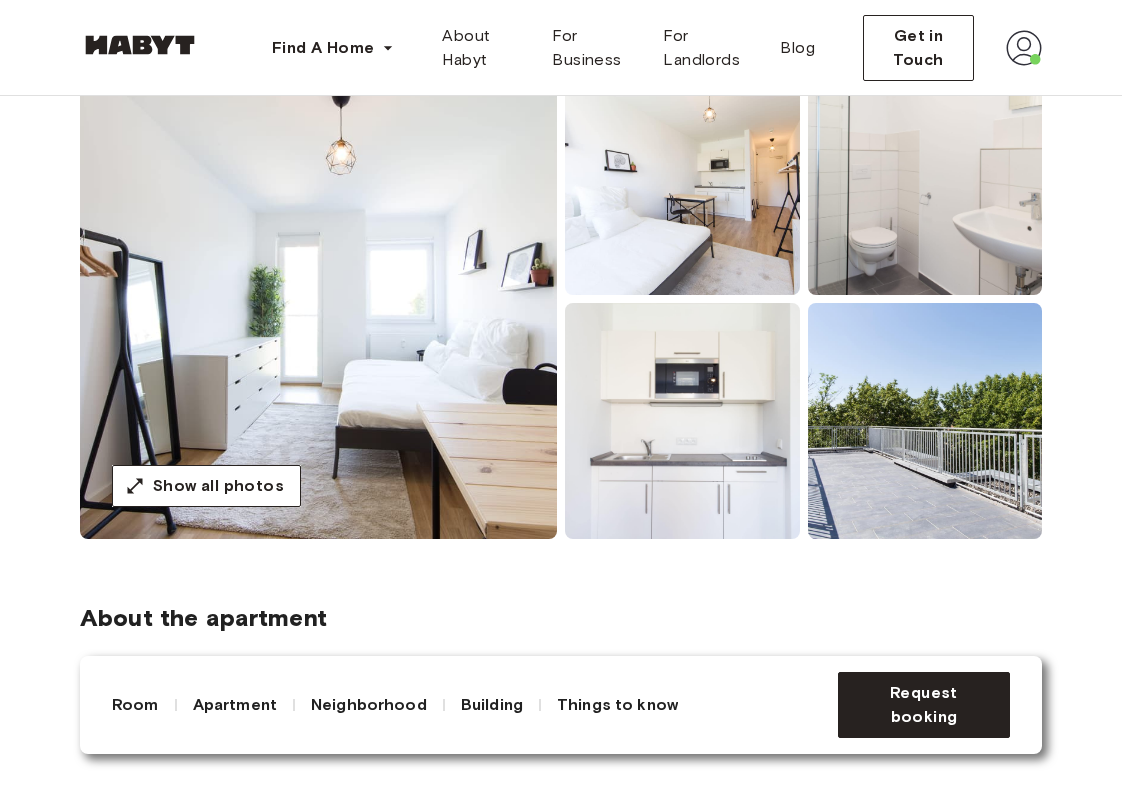 scroll, scrollTop: 213, scrollLeft: 0, axis: vertical 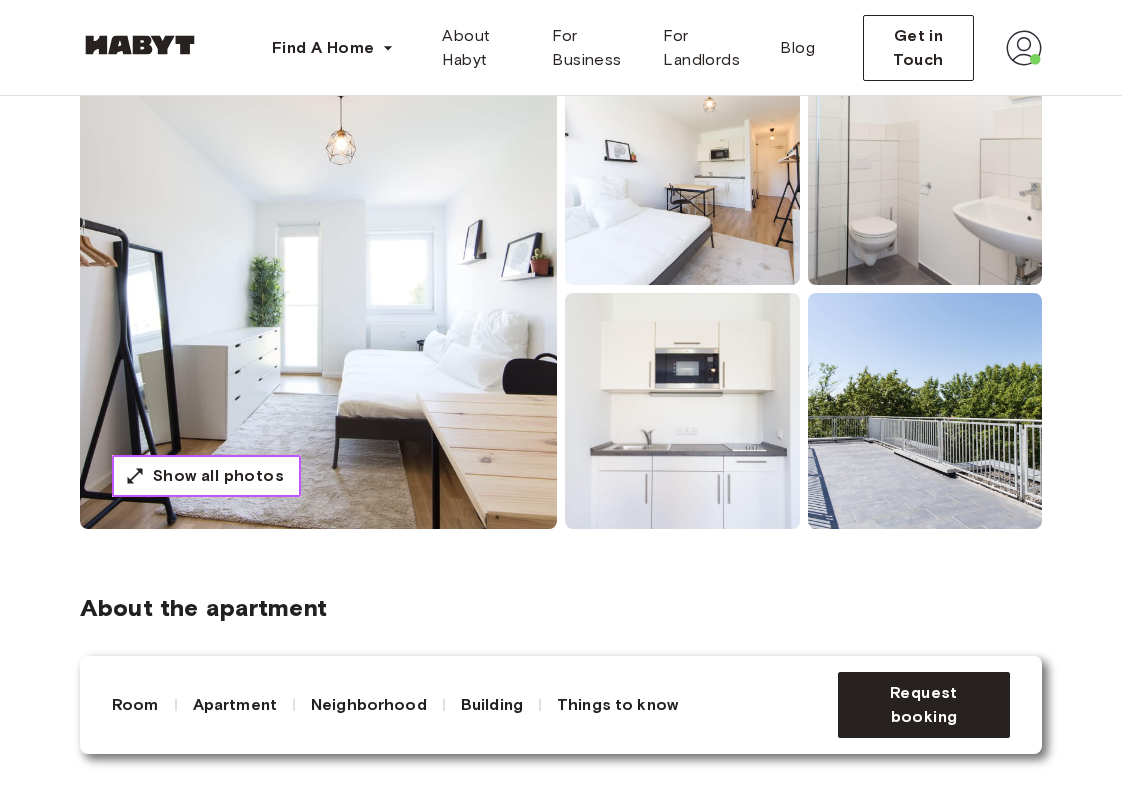 click on "Show all photos" at bounding box center (218, 476) 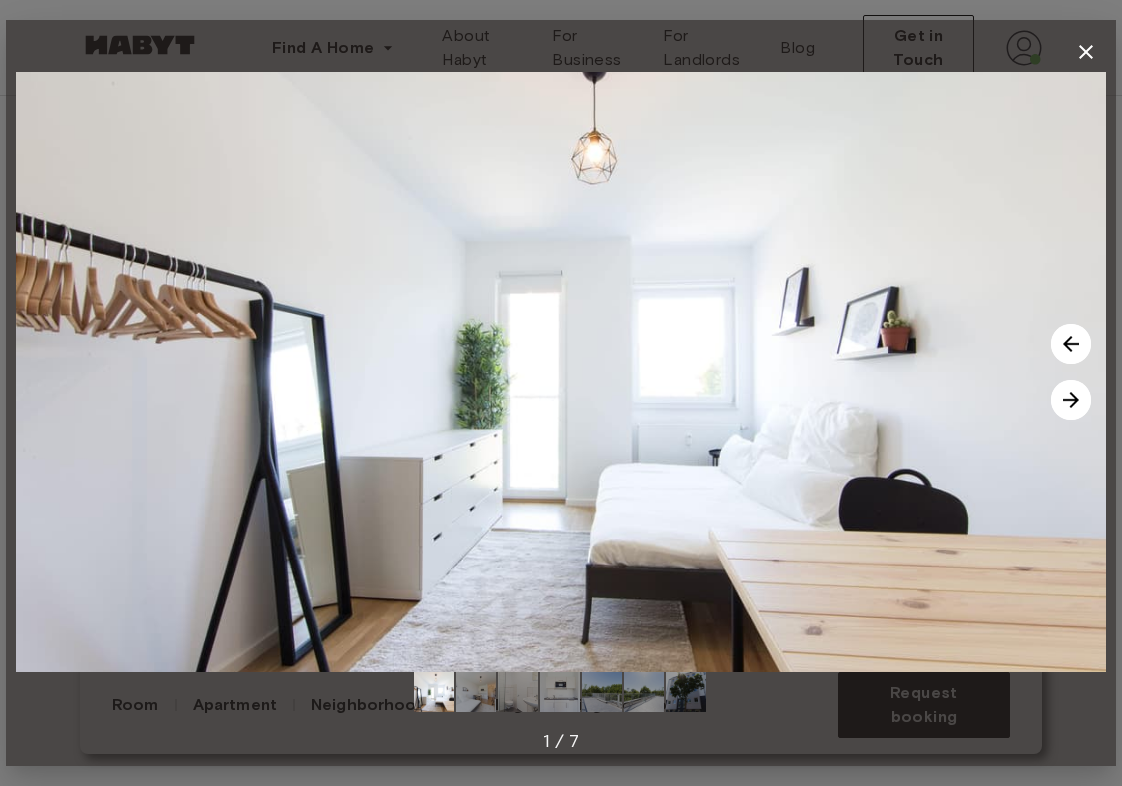 click at bounding box center (1071, 400) 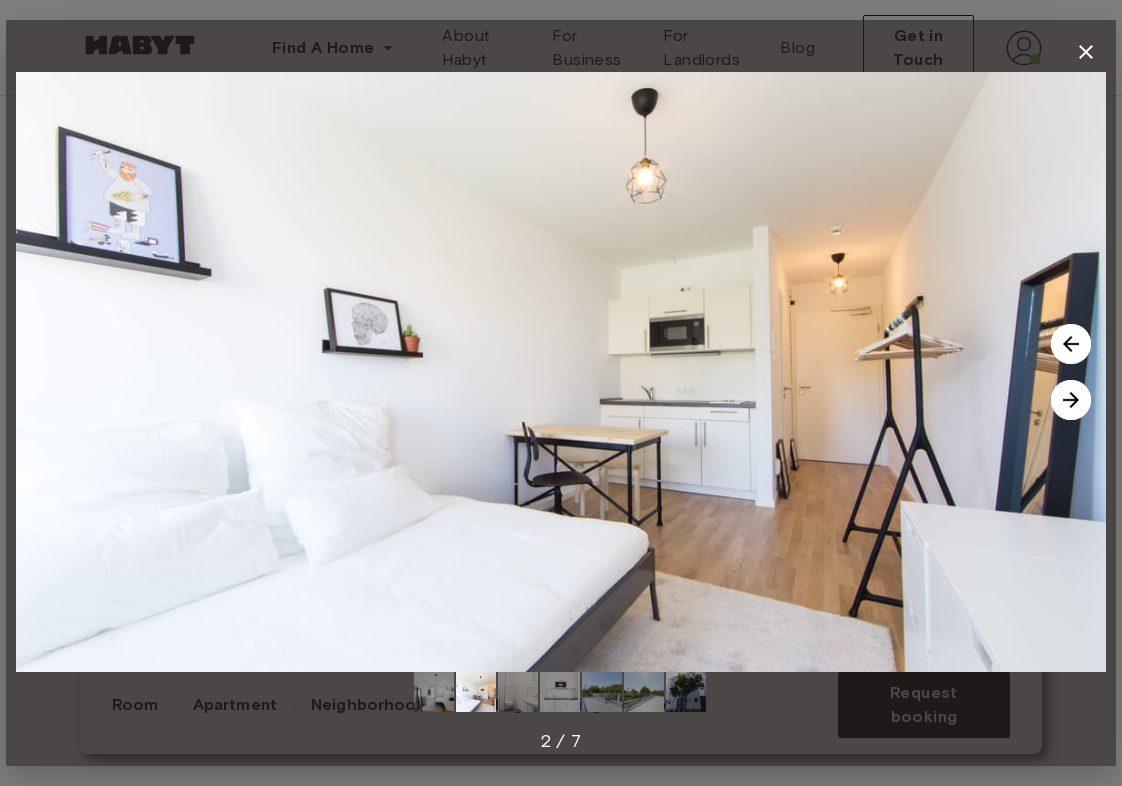click at bounding box center [1071, 400] 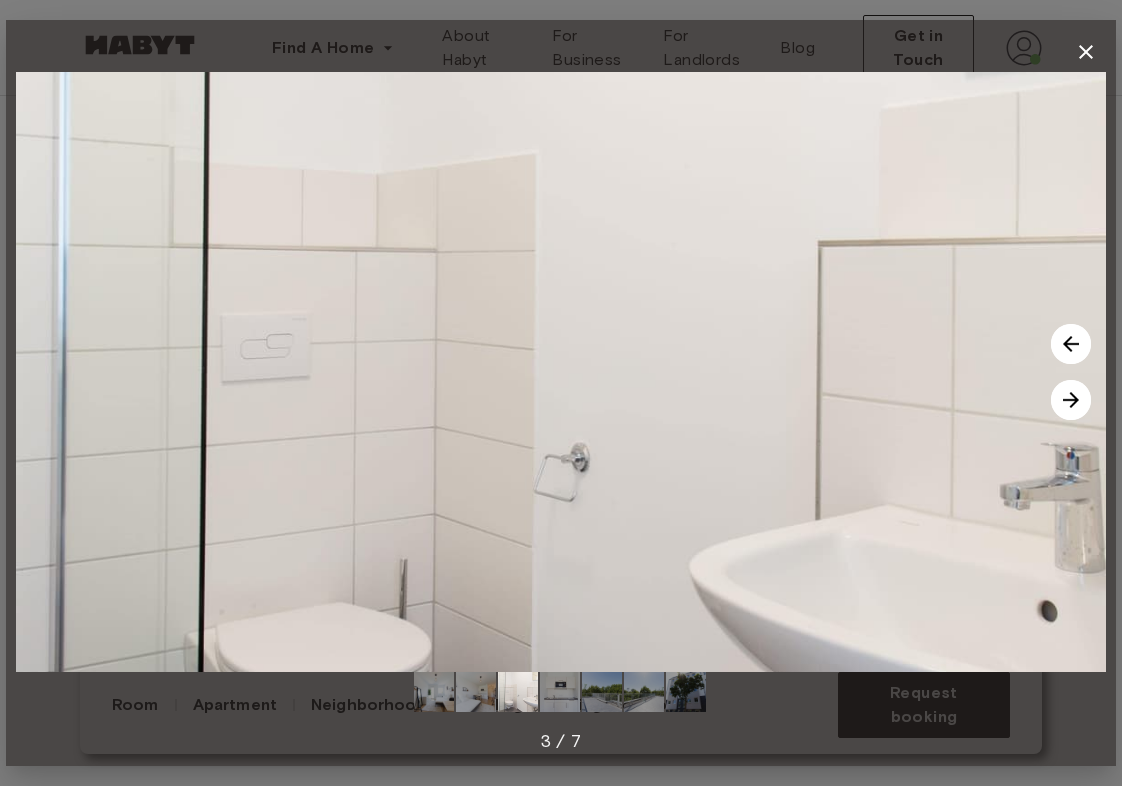 click at bounding box center (1071, 400) 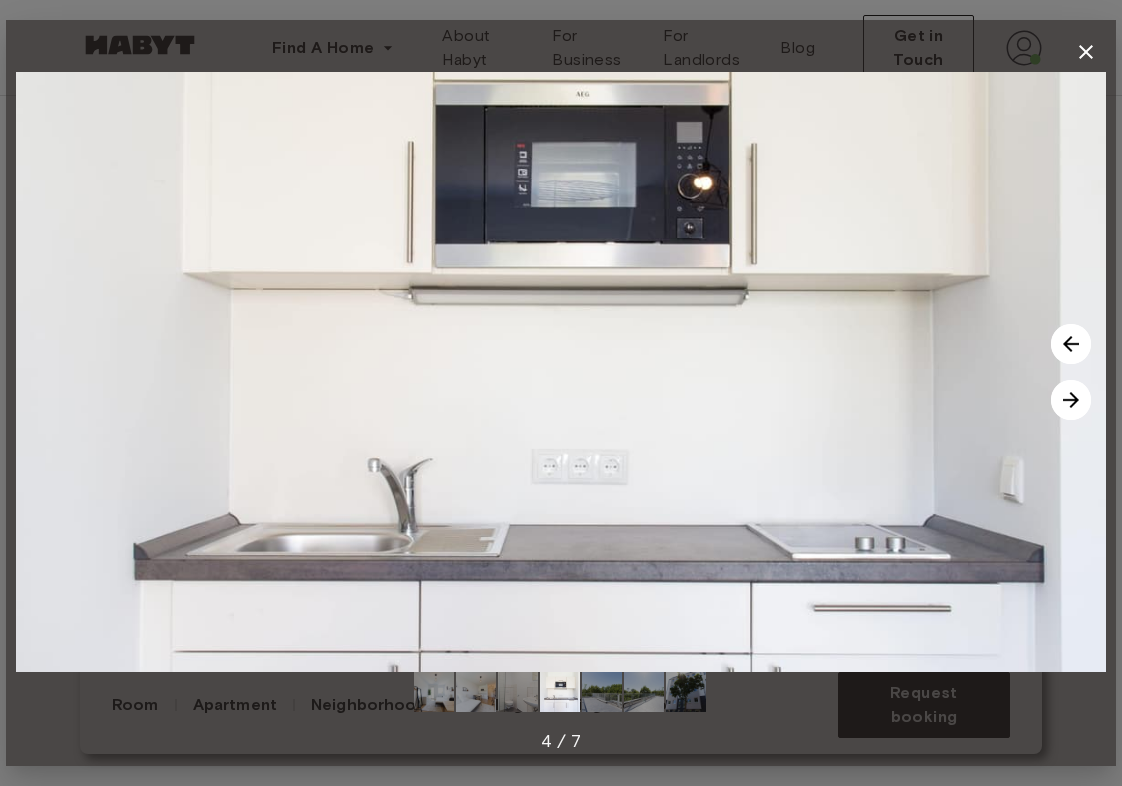 click at bounding box center [1071, 400] 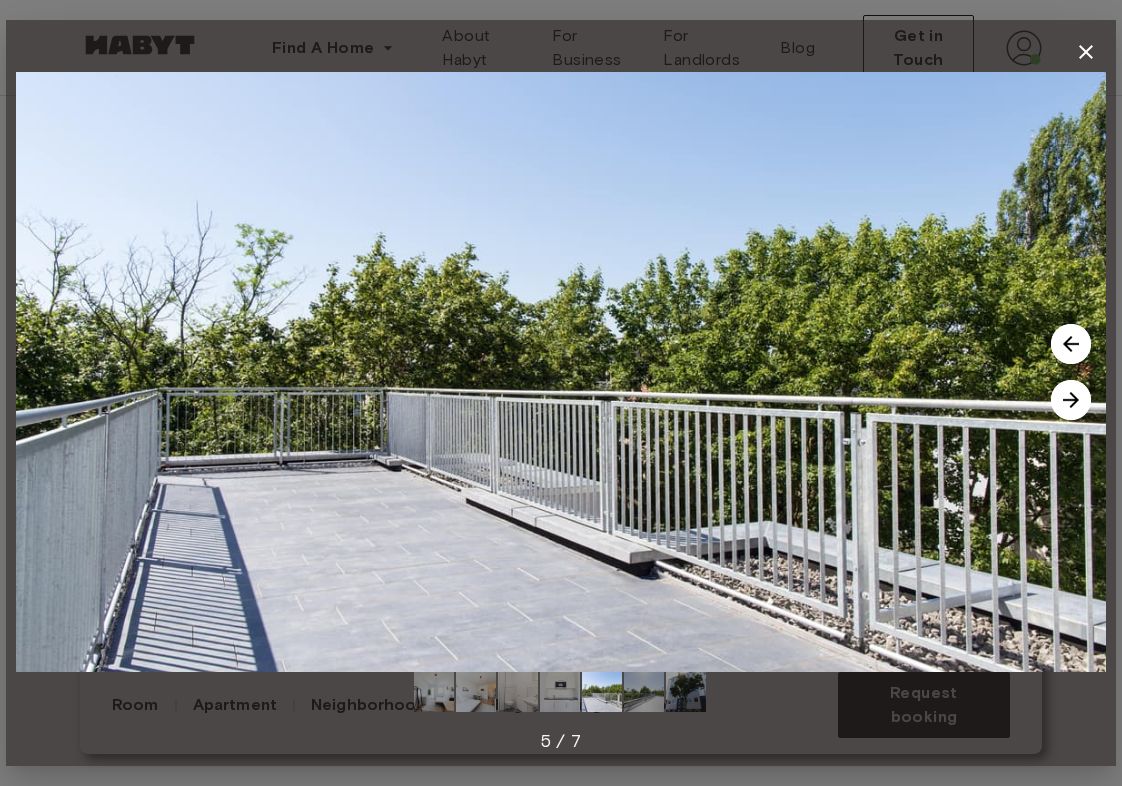 click at bounding box center (1071, 400) 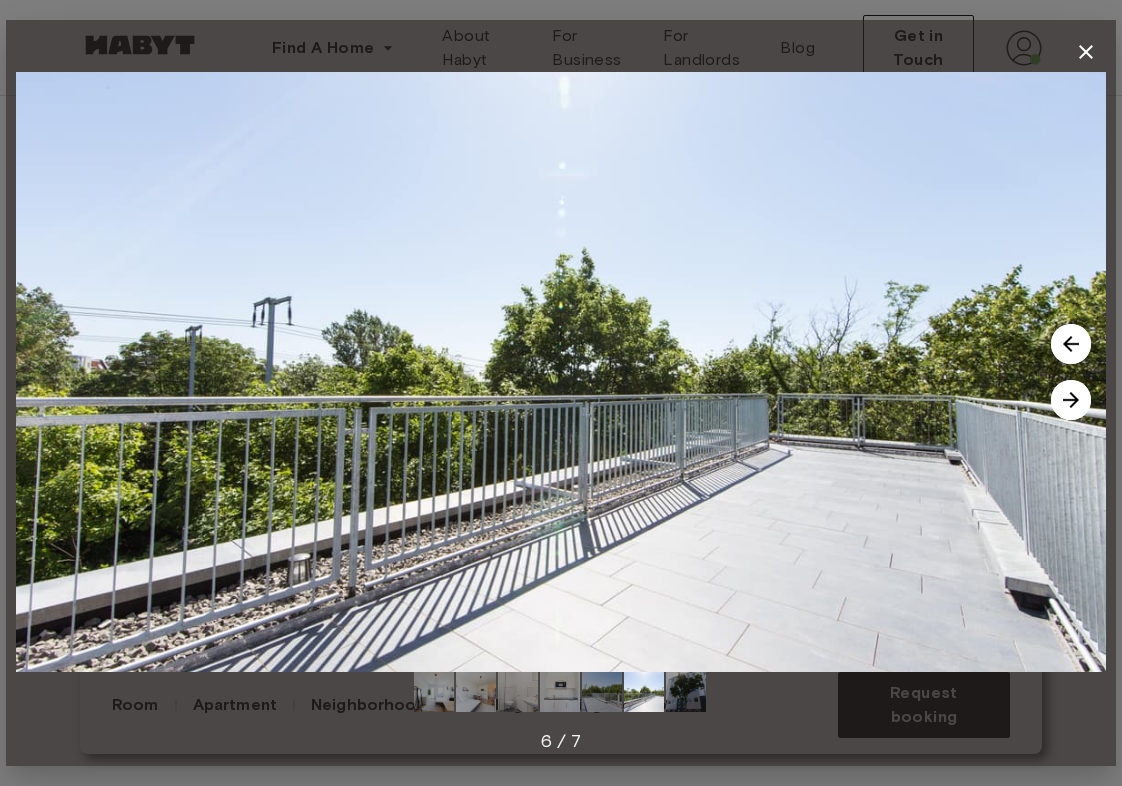 click at bounding box center [1071, 400] 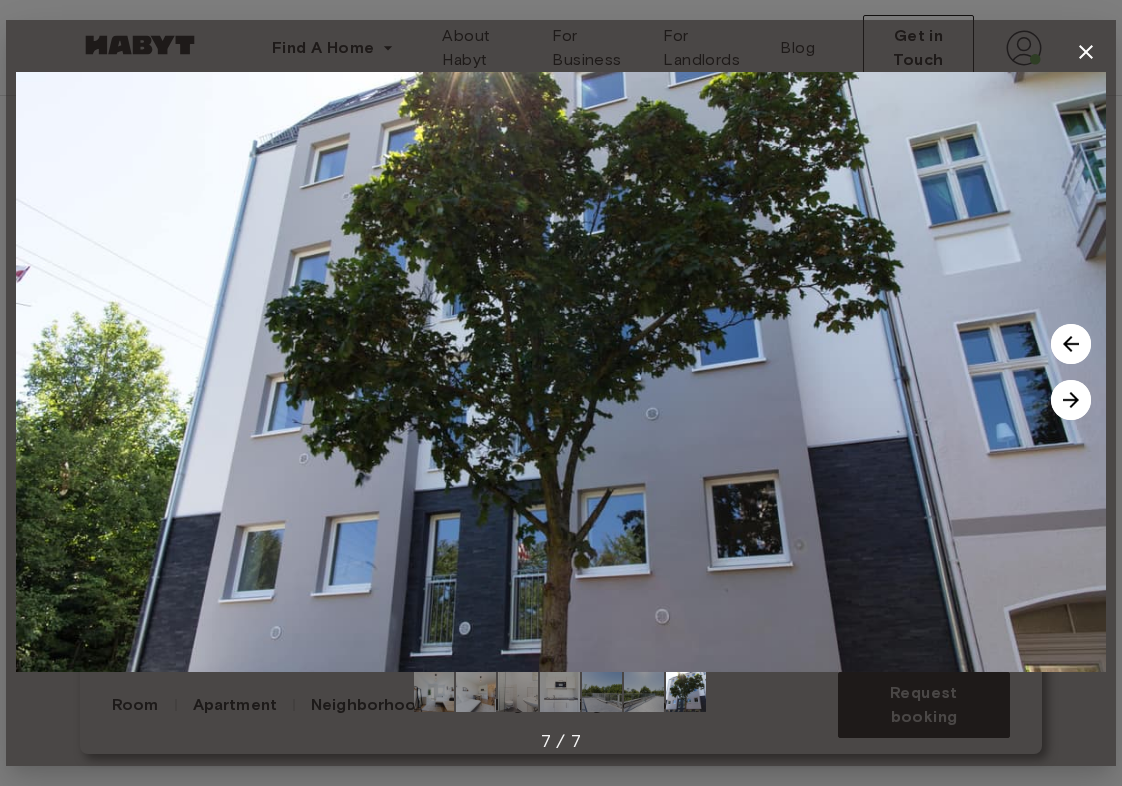 click at bounding box center (1071, 400) 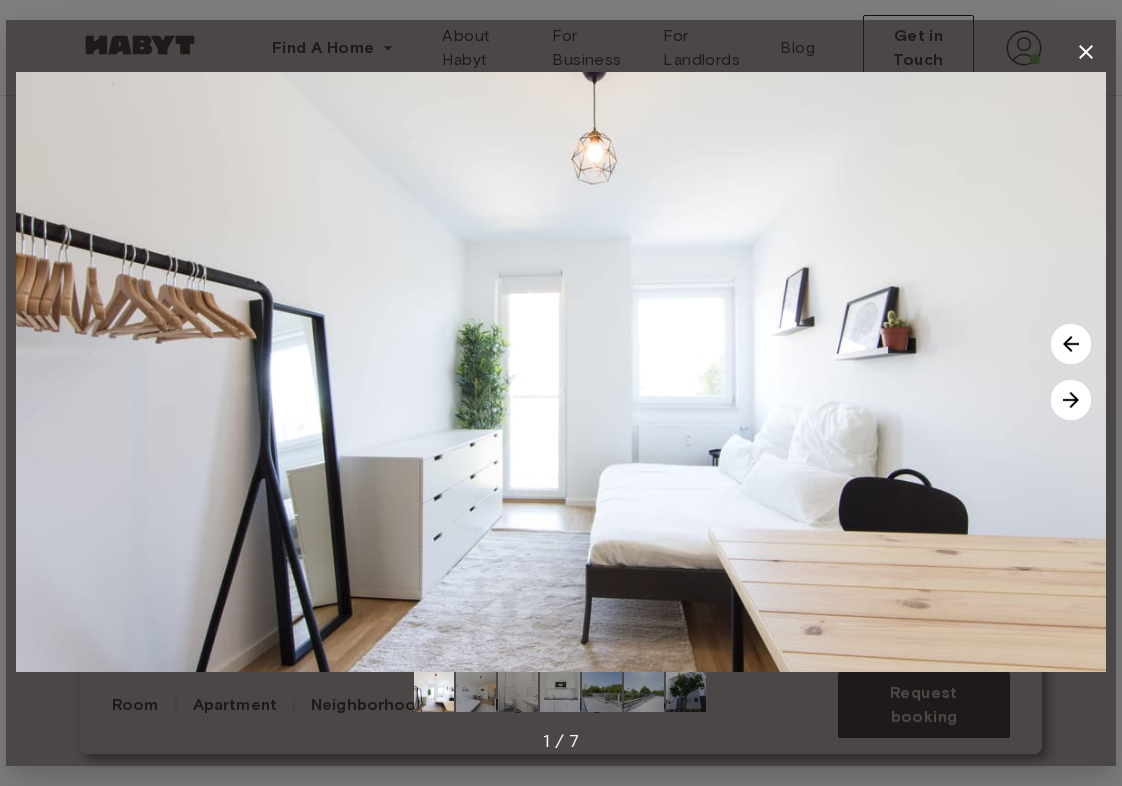 click 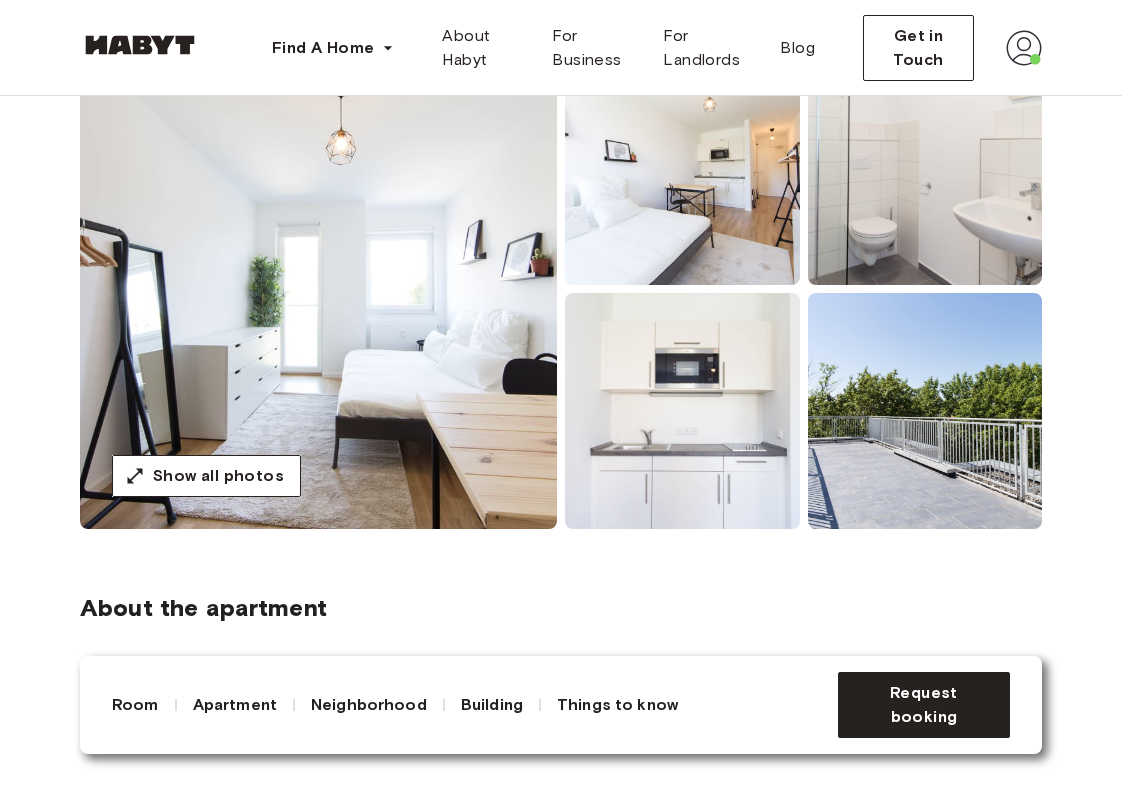 click on "About the apartment" at bounding box center (561, 608) 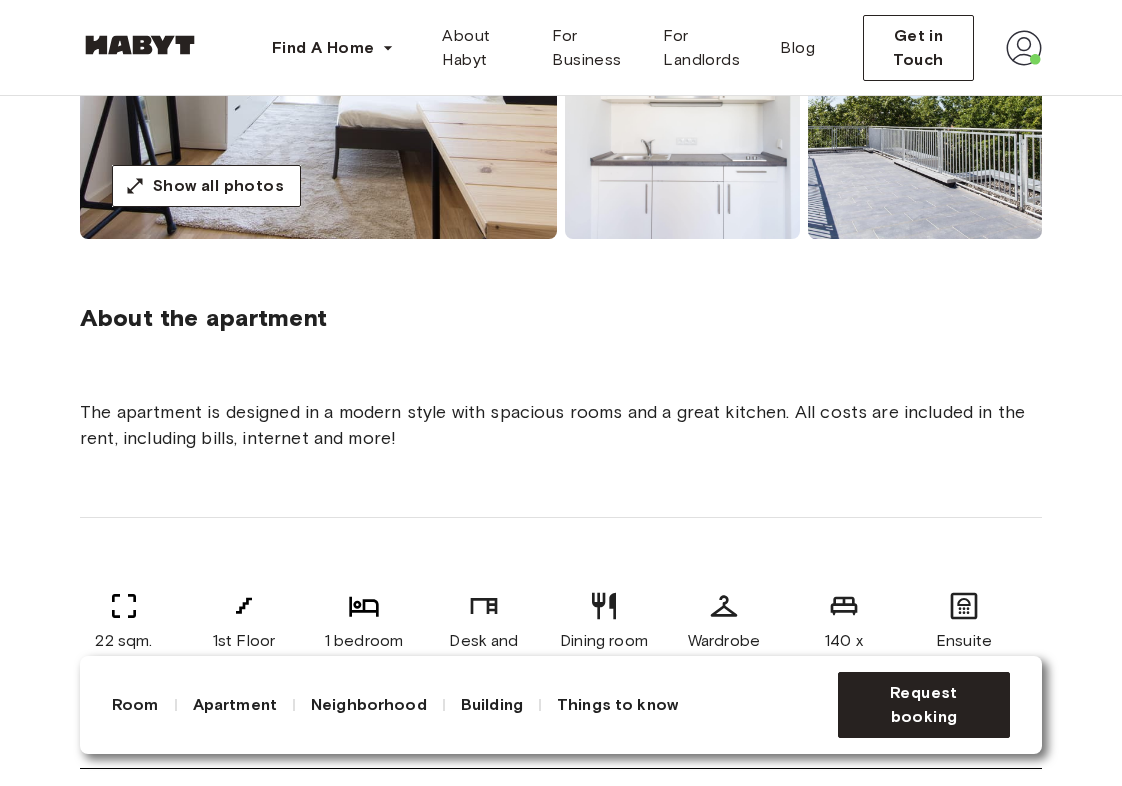 scroll, scrollTop: 505, scrollLeft: 0, axis: vertical 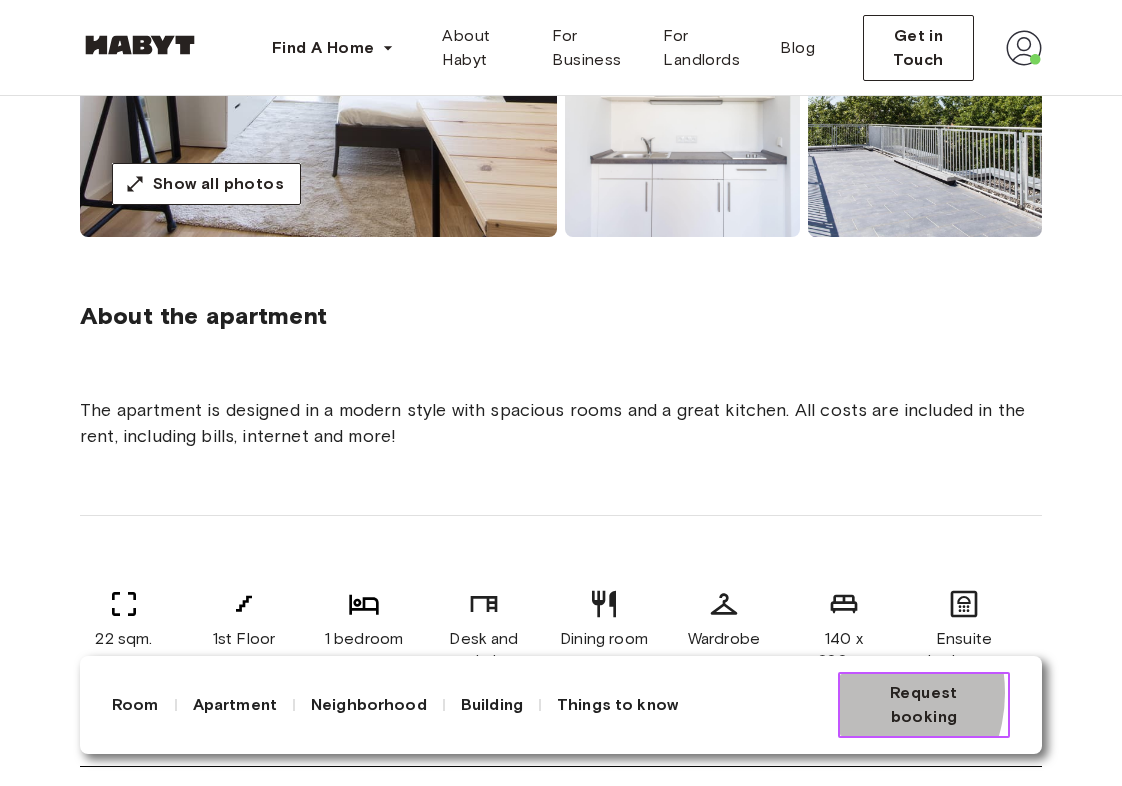 click on "Request booking" at bounding box center (924, 705) 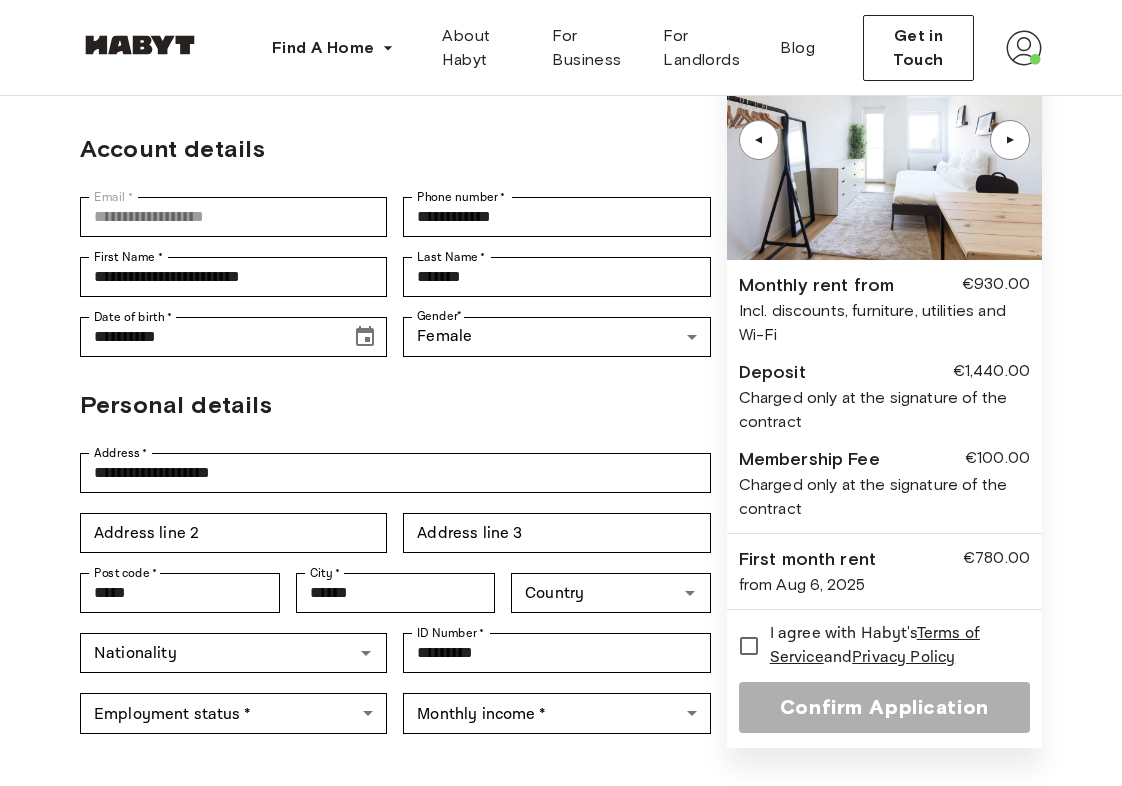 scroll, scrollTop: 334, scrollLeft: 0, axis: vertical 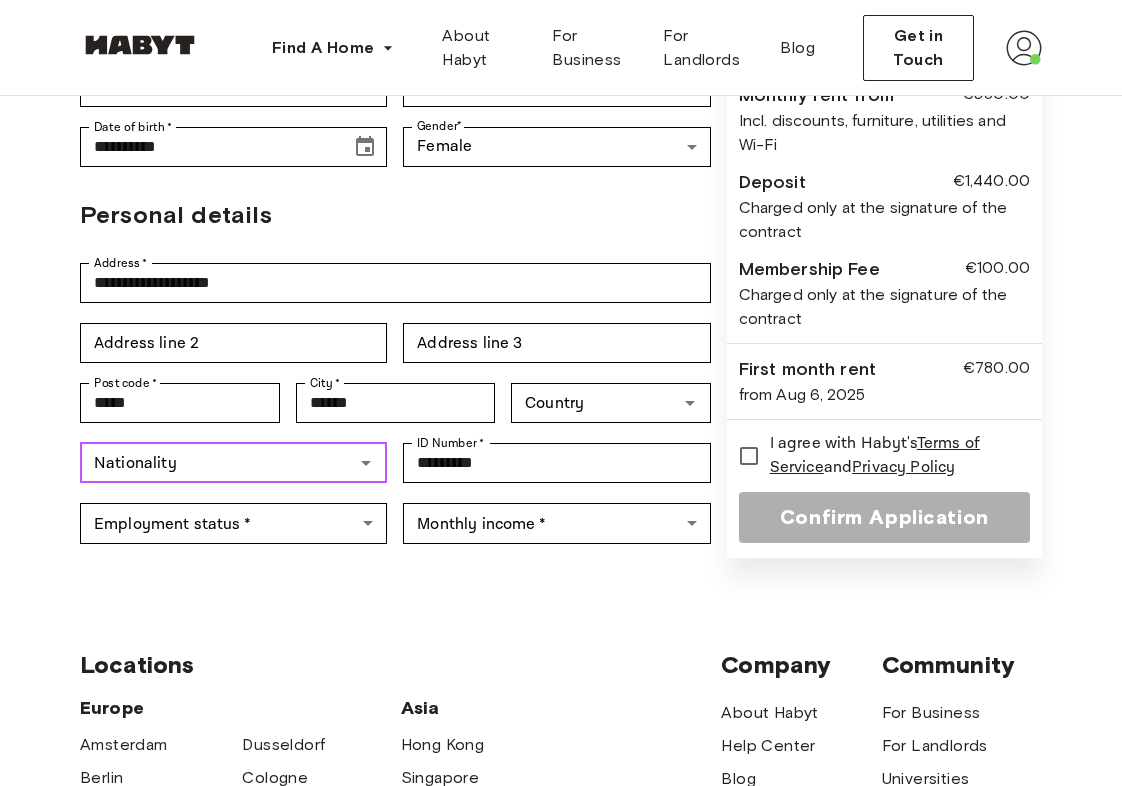 click on "Nationality" at bounding box center [217, 463] 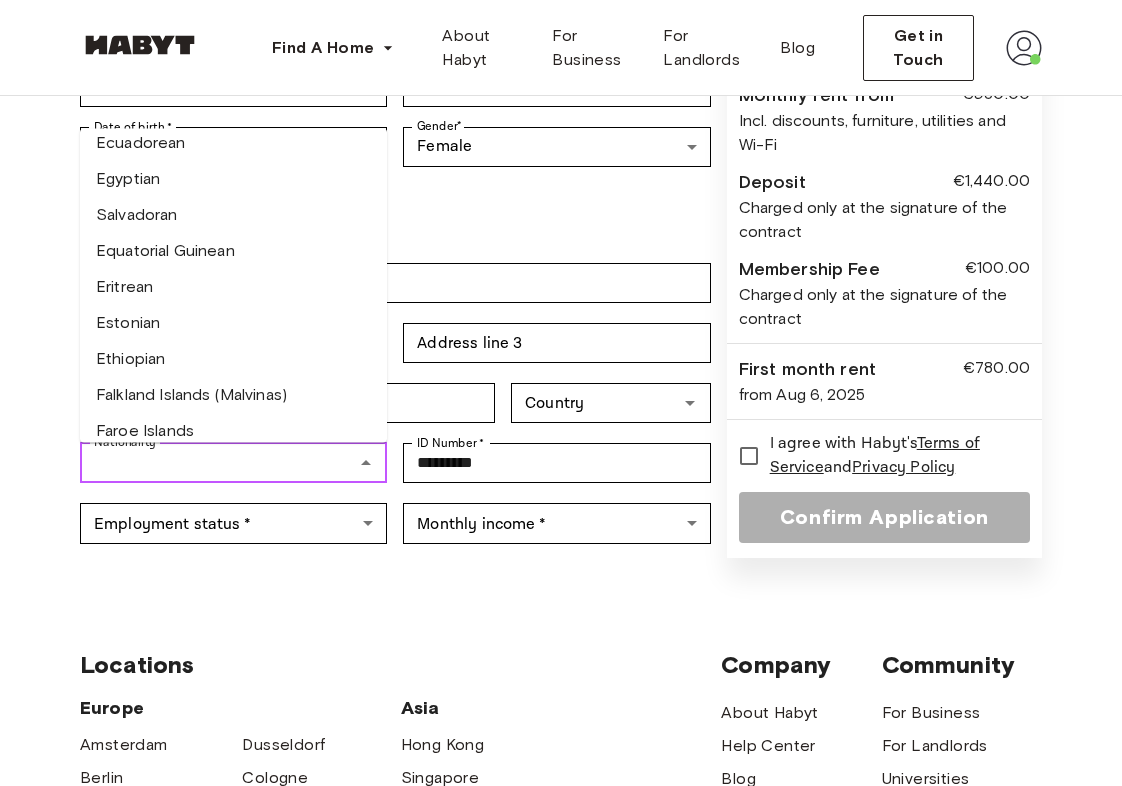 scroll, scrollTop: 2069, scrollLeft: 0, axis: vertical 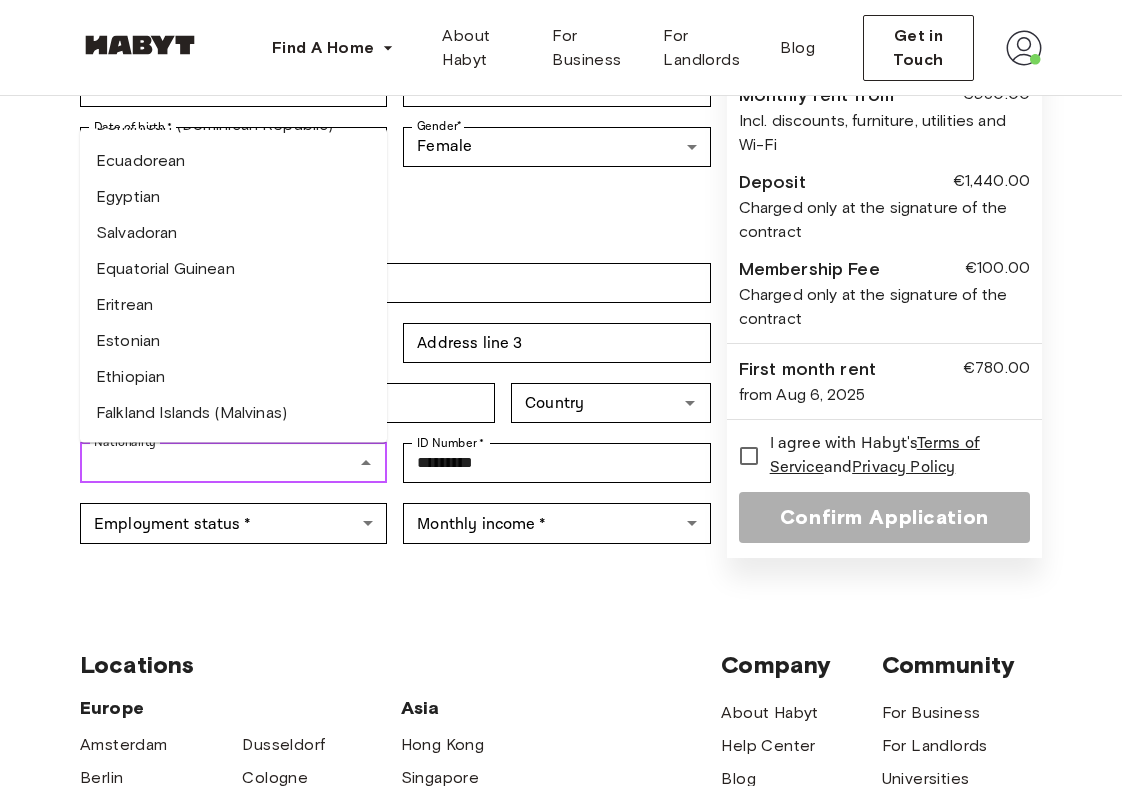 click on "Egyptian" at bounding box center (233, 197) 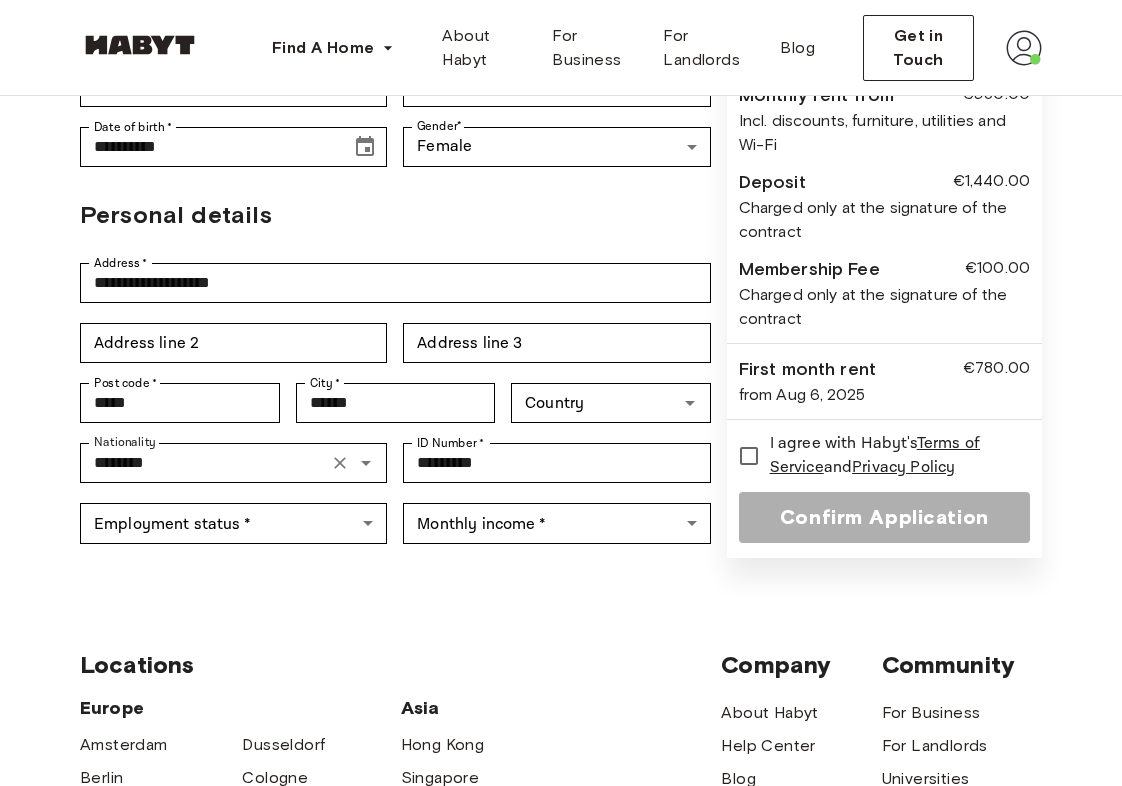 click on "Locations Europe Amsterdam Berlin Frankfurt Hamburg Lisbon Madrid Milan Modena Paris Turin Munich Rotterdam Stuttgart Dusseldorf Cologne Zurich The Hague Graz Brussels Leipzig Asia Hong Kong Singapore Seoul Phuket Tokyo Company About Habyt Help Center Blog Careers Terms Imprint Privacy Press Community For Business For Landlords Universities Corporates" at bounding box center [561, 903] 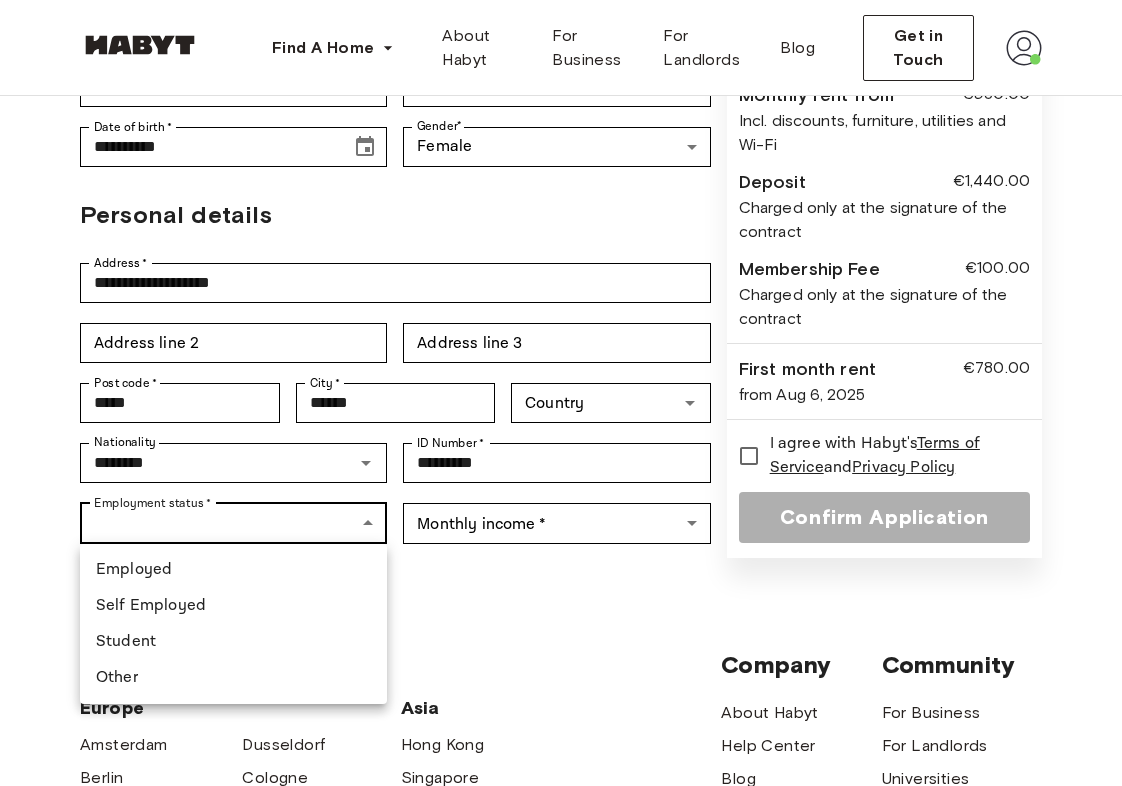 click on "**********" at bounding box center [561, 568] 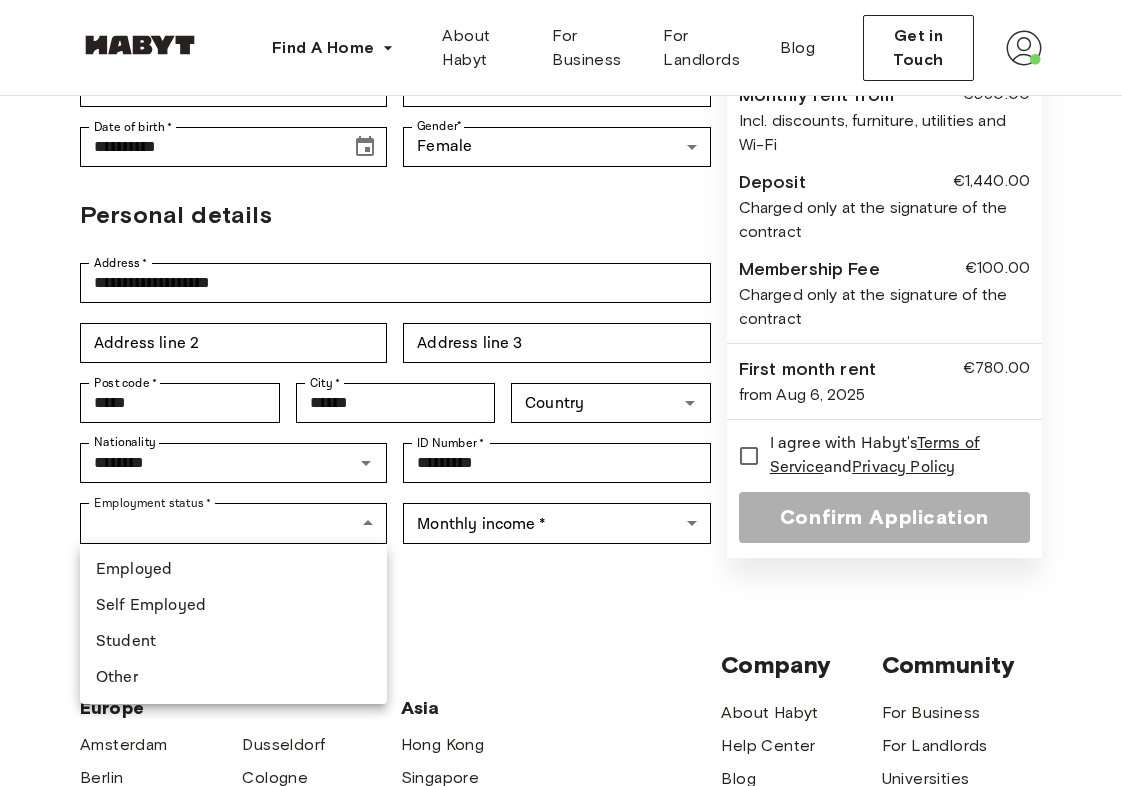 click on "Employed" at bounding box center (233, 570) 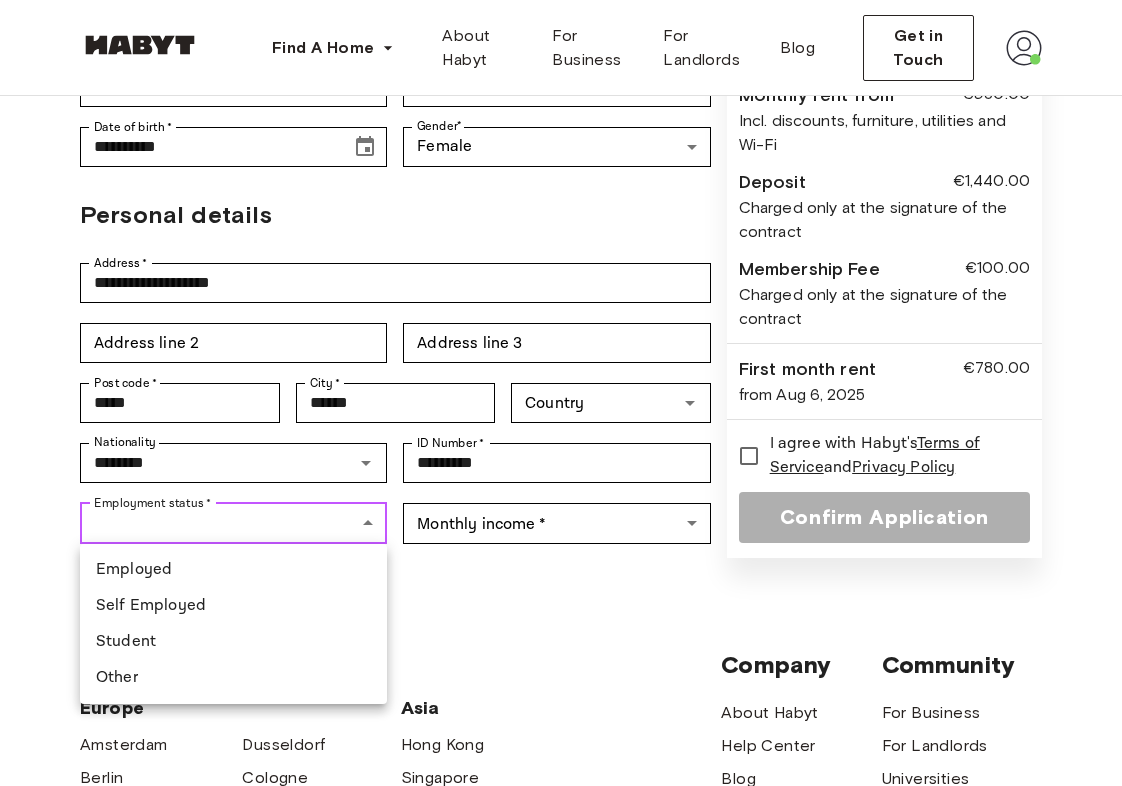 type on "********" 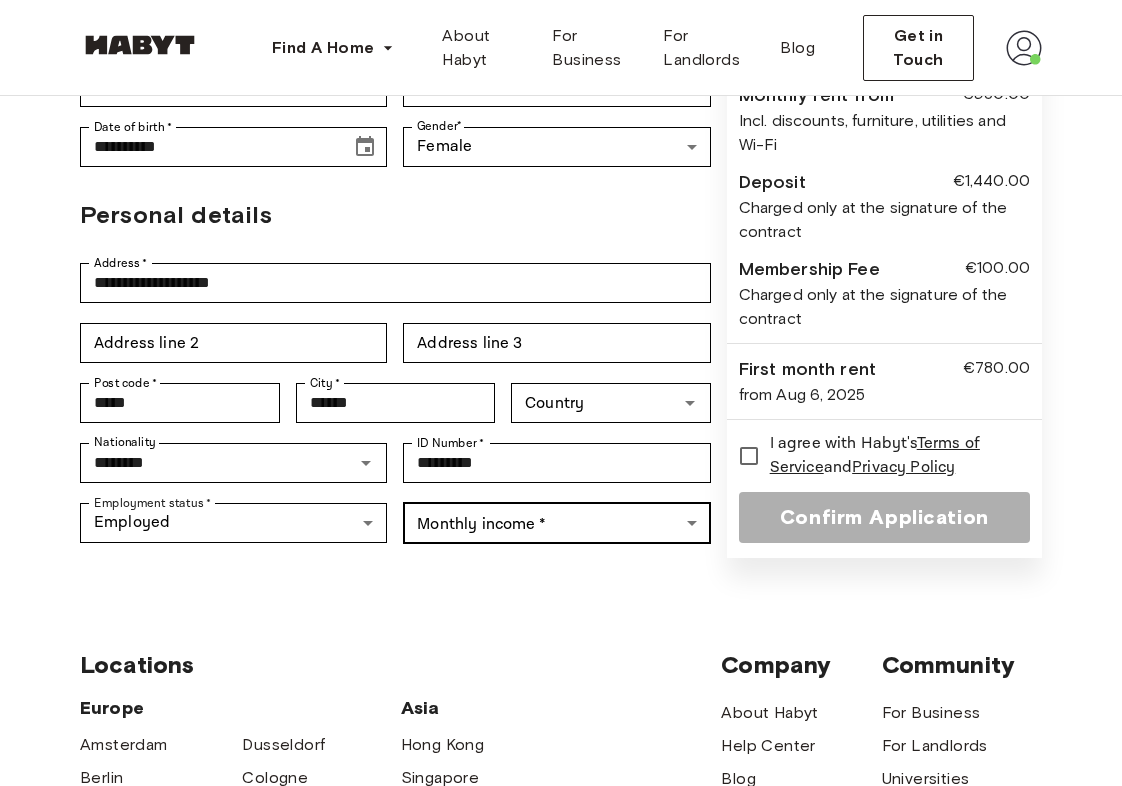 click on "**********" at bounding box center [561, 568] 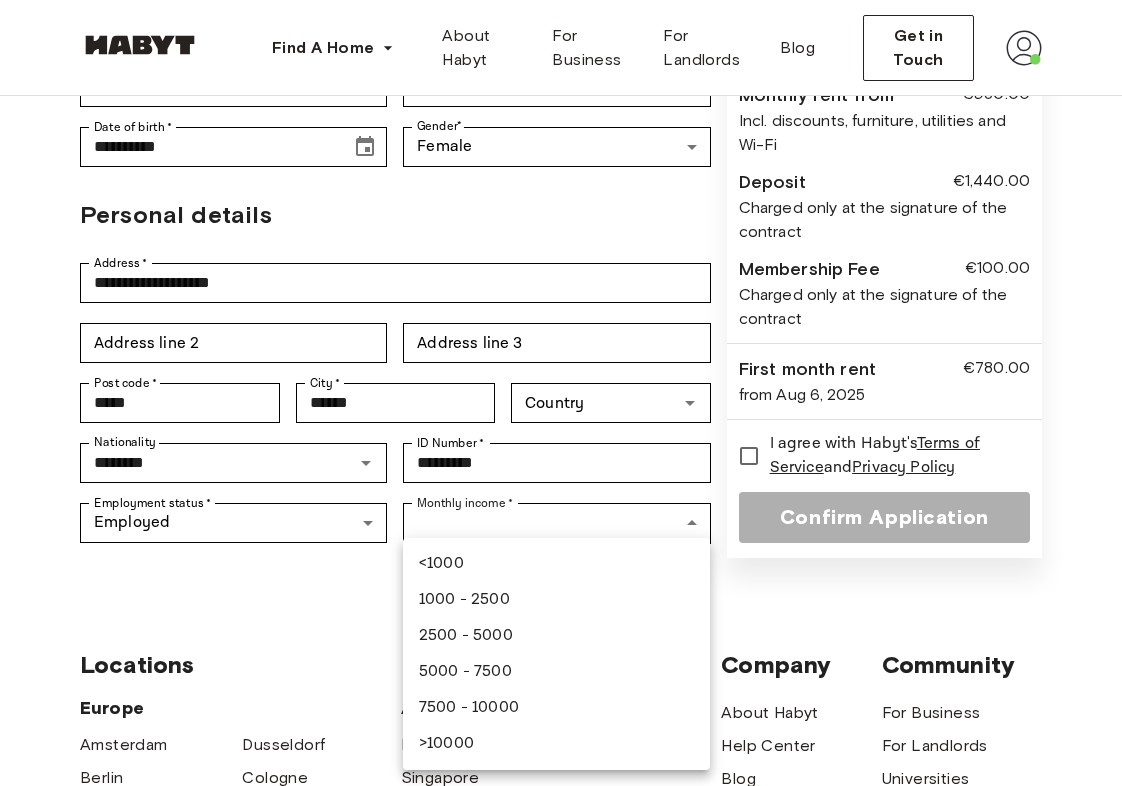 click on "2500 - 5000" at bounding box center [556, 636] 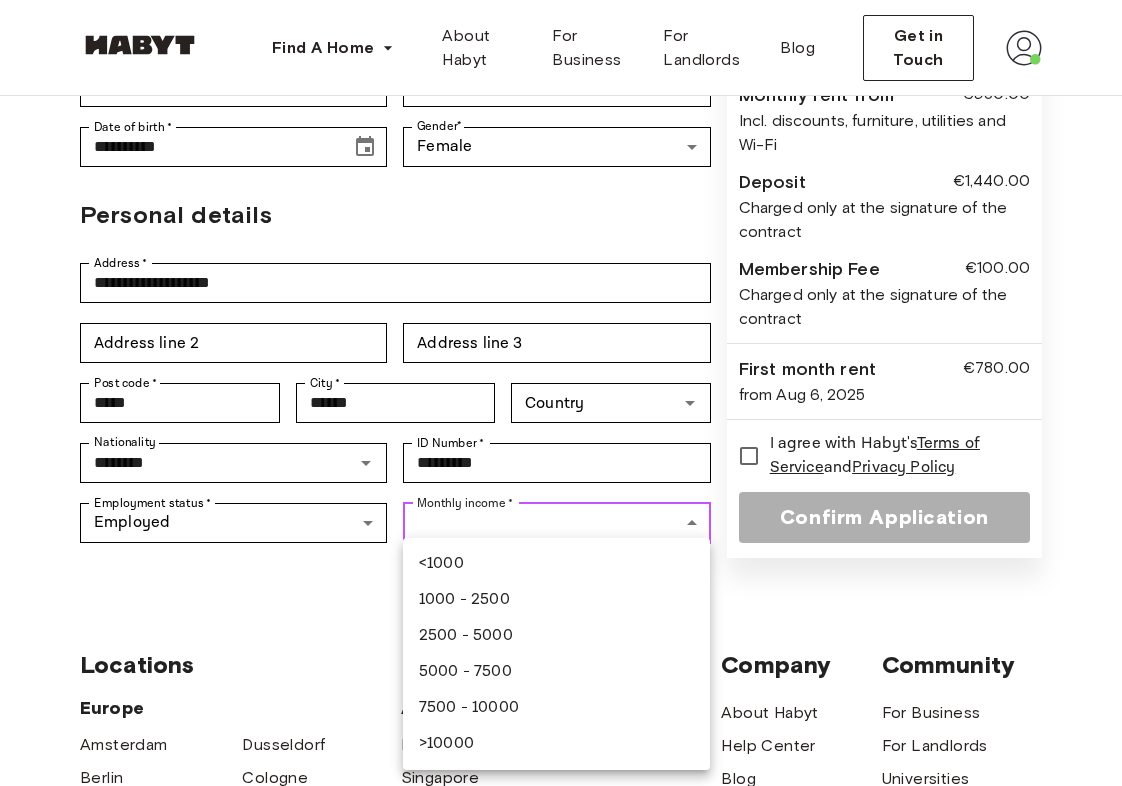type on "**********" 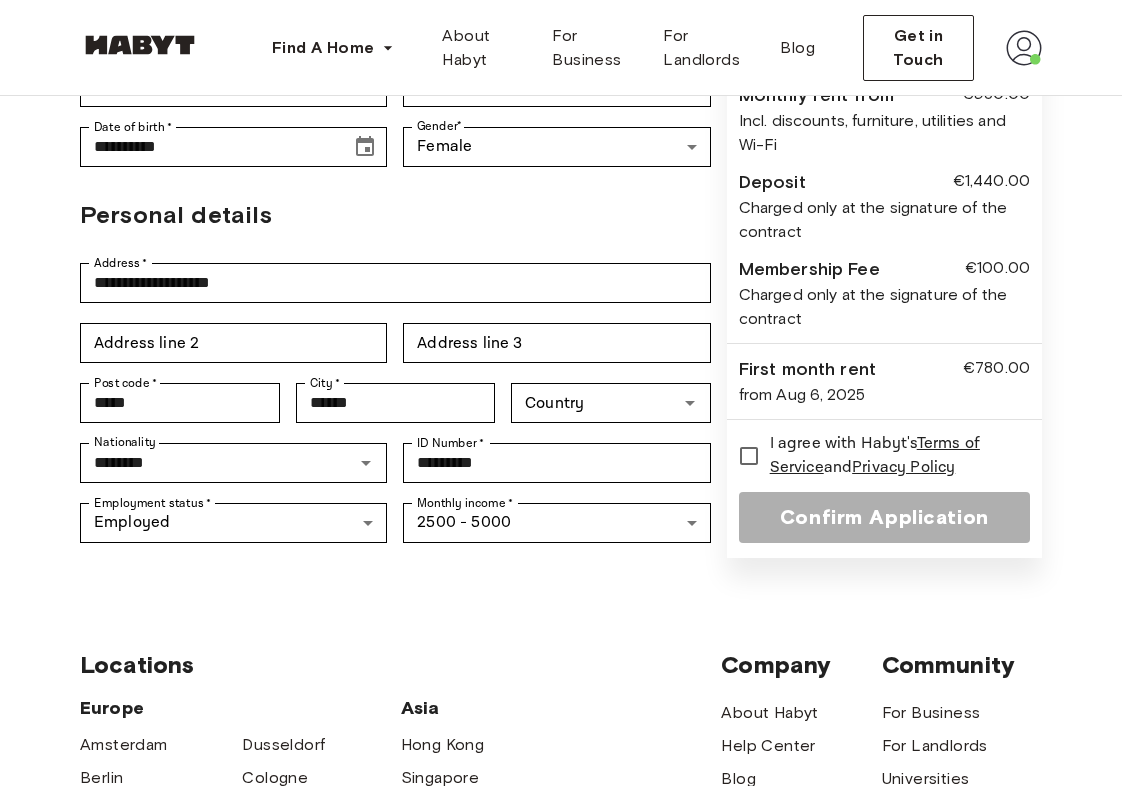 click on "Locations Europe Amsterdam Berlin Frankfurt Hamburg Lisbon Madrid Milan Modena Paris Turin Munich Rotterdam Stuttgart Dusseldorf Cologne Zurich The Hague Graz Brussels Leipzig Asia Hong Kong Singapore Seoul Phuket Tokyo Company About Habyt Help Center Blog Careers Terms Imprint Privacy Press Community For Business For Landlords Universities Corporates" at bounding box center (561, 903) 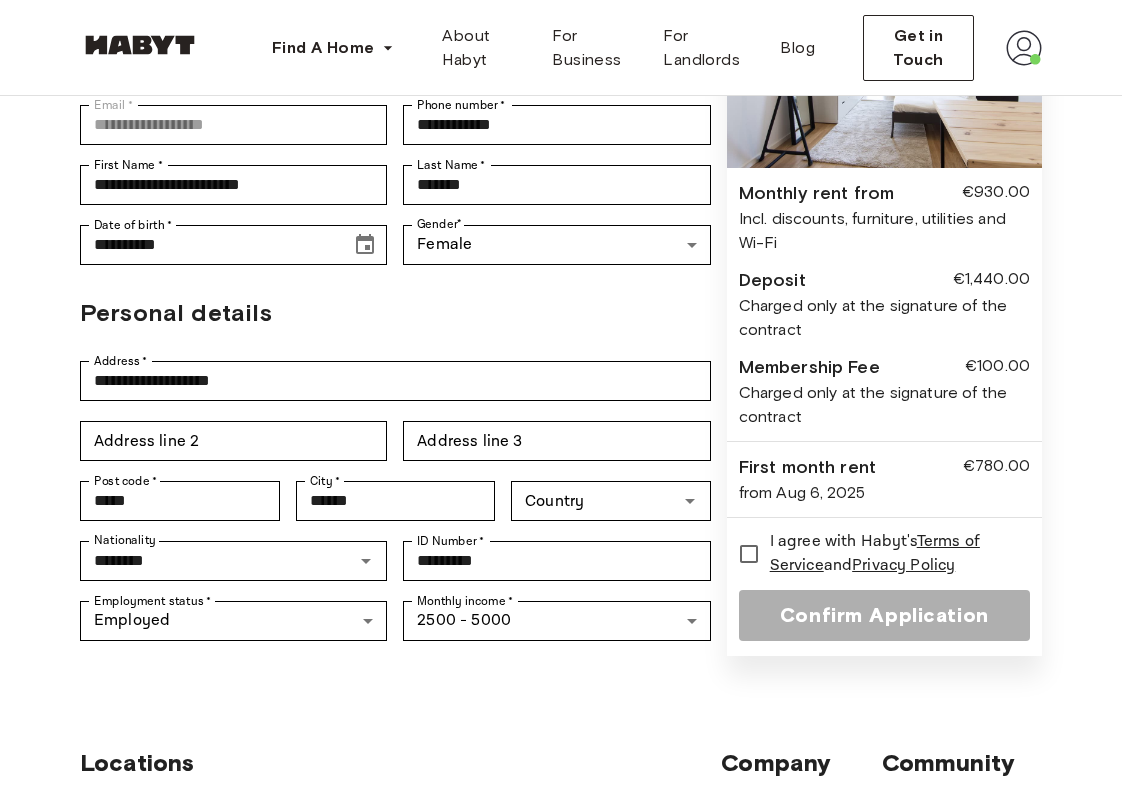 scroll, scrollTop: 235, scrollLeft: 0, axis: vertical 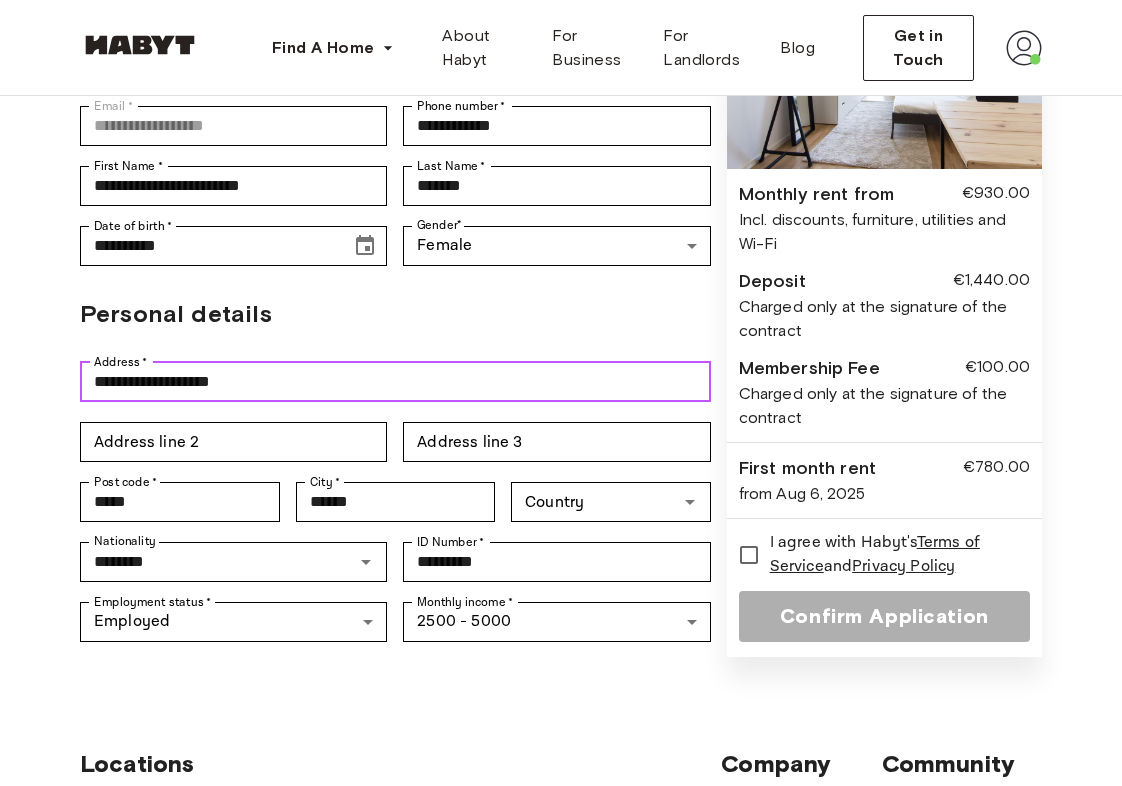click on "**********" at bounding box center [395, 382] 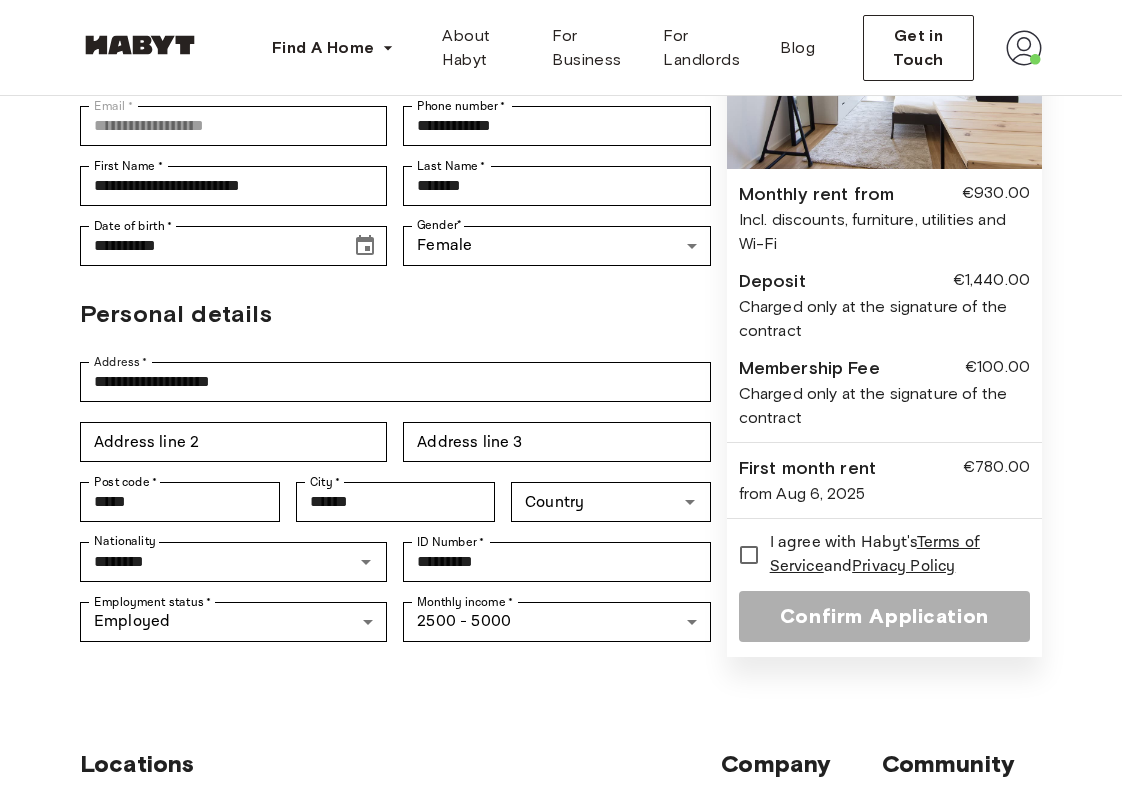 click on "Personal details" at bounding box center [395, 314] 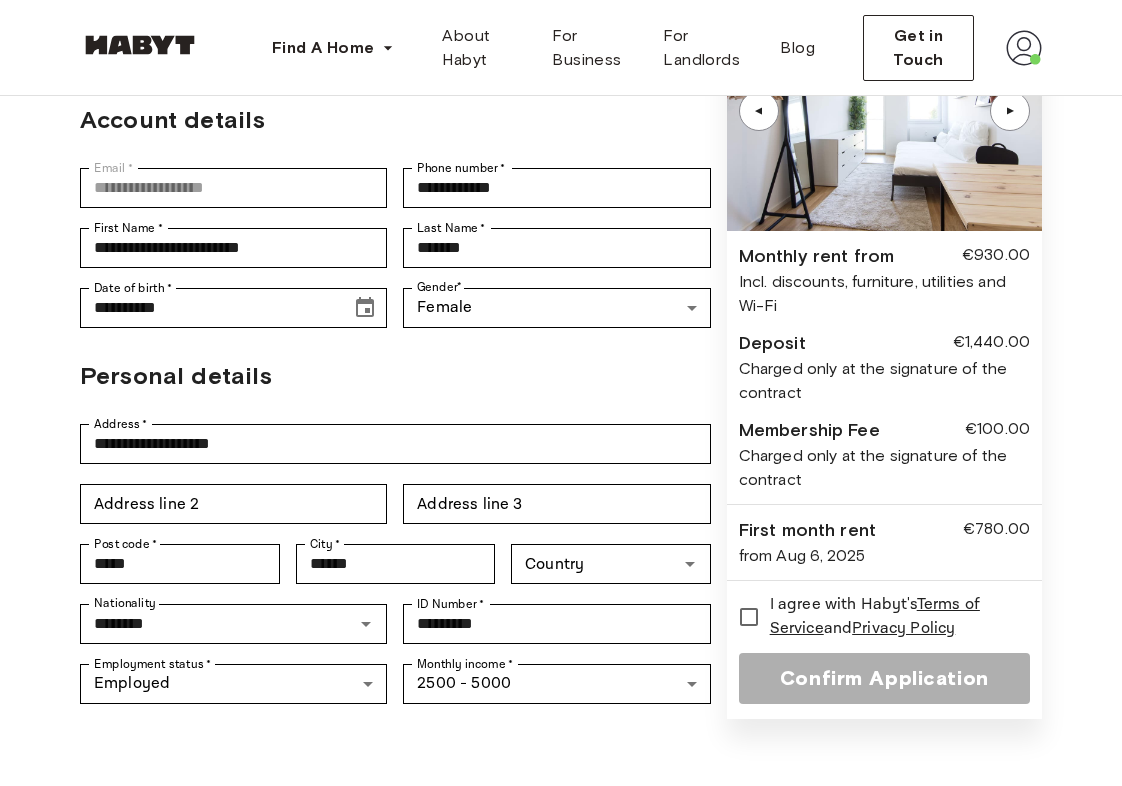 scroll, scrollTop: 169, scrollLeft: 0, axis: vertical 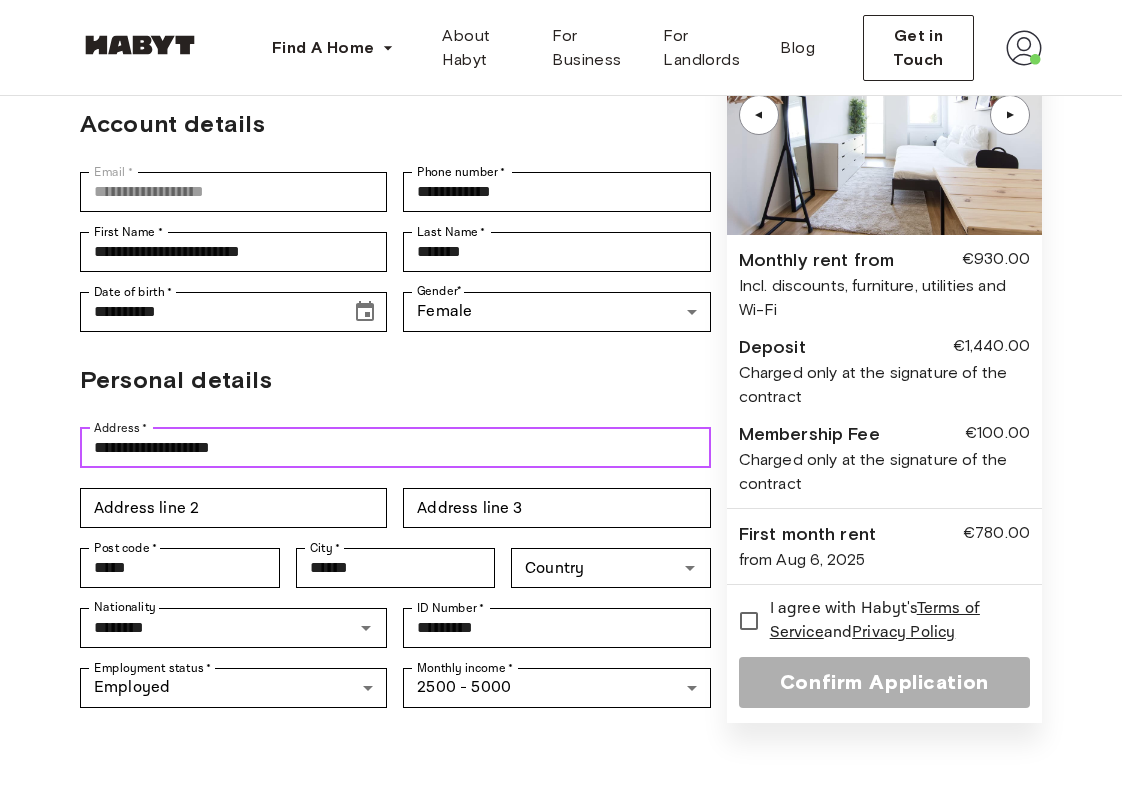 click on "**********" at bounding box center [395, 448] 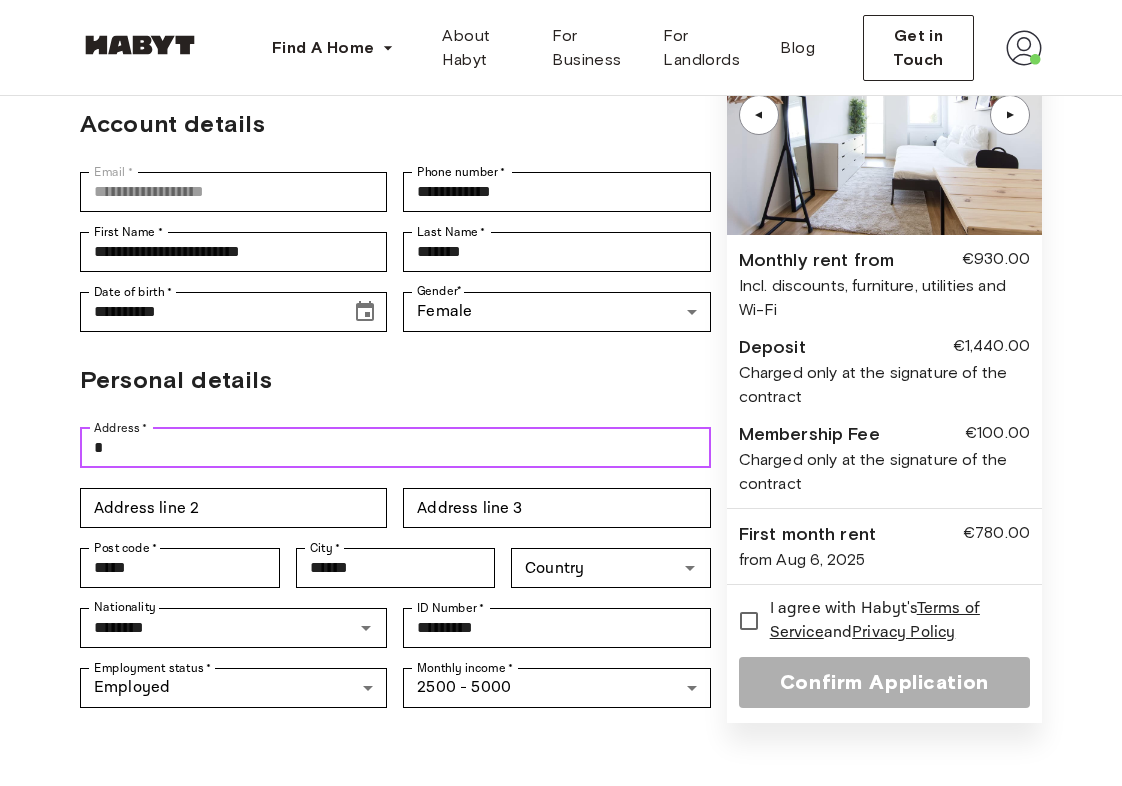type on "**********" 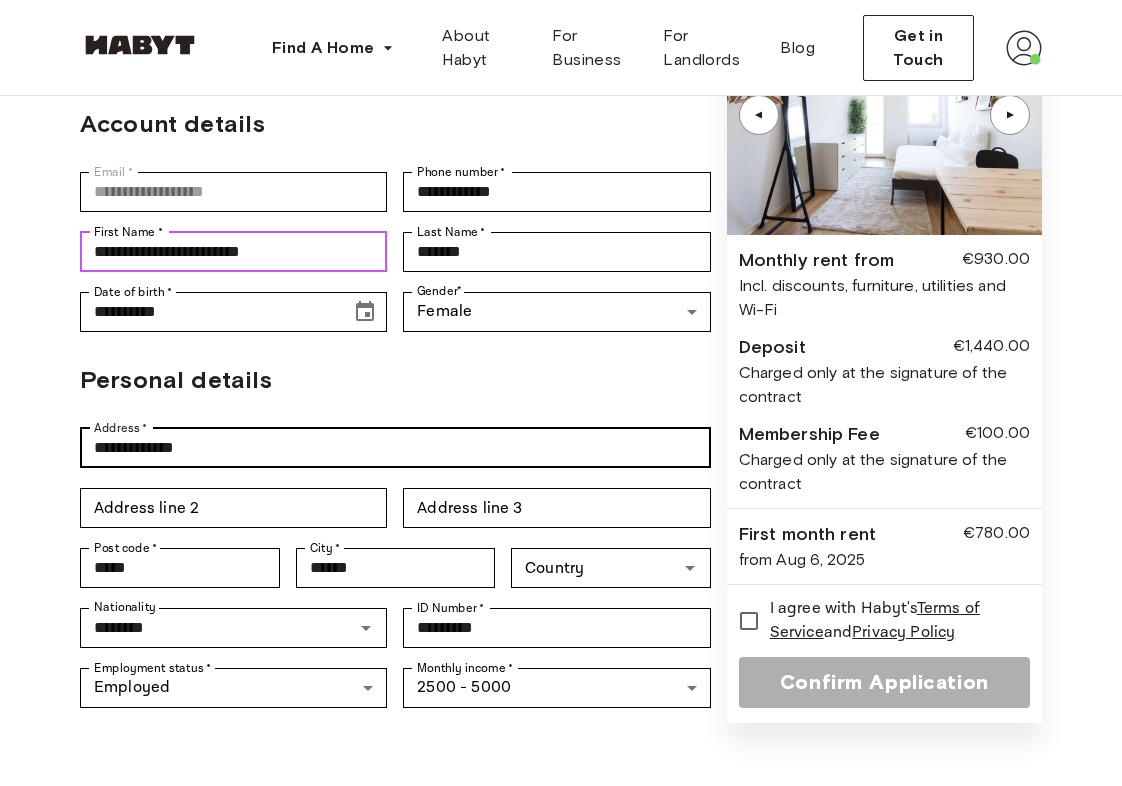 type on "**********" 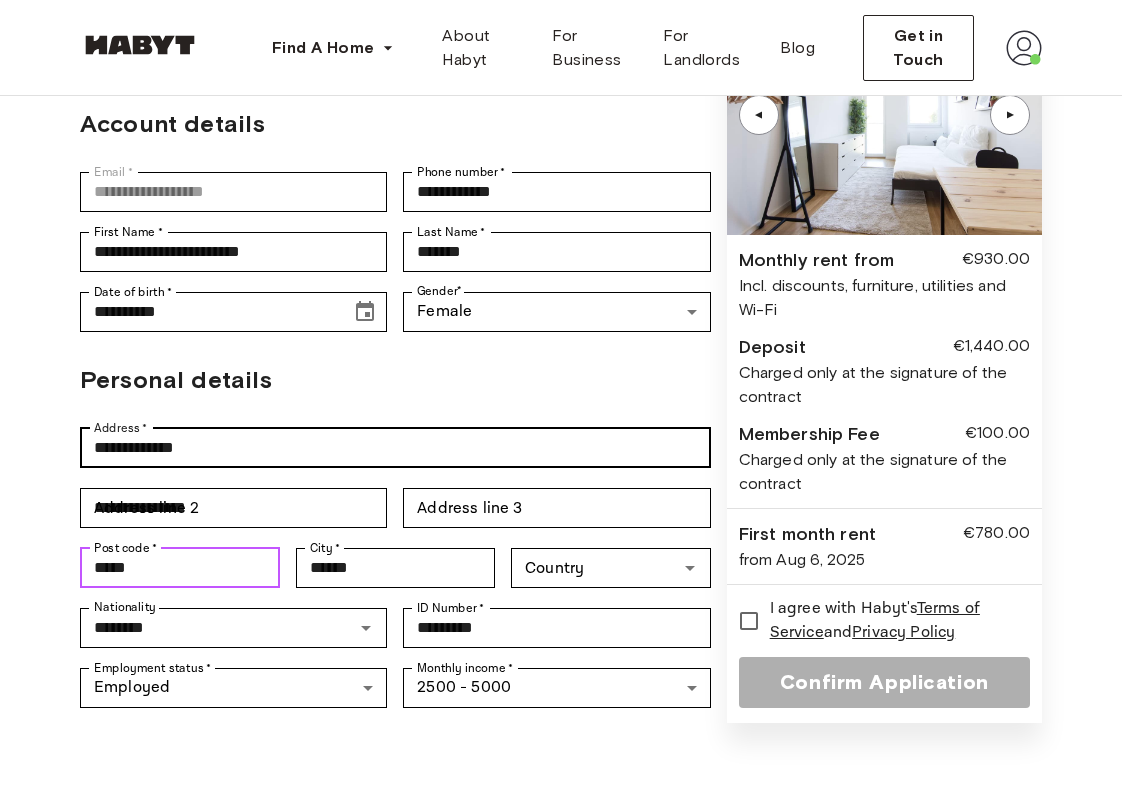 type on "*****" 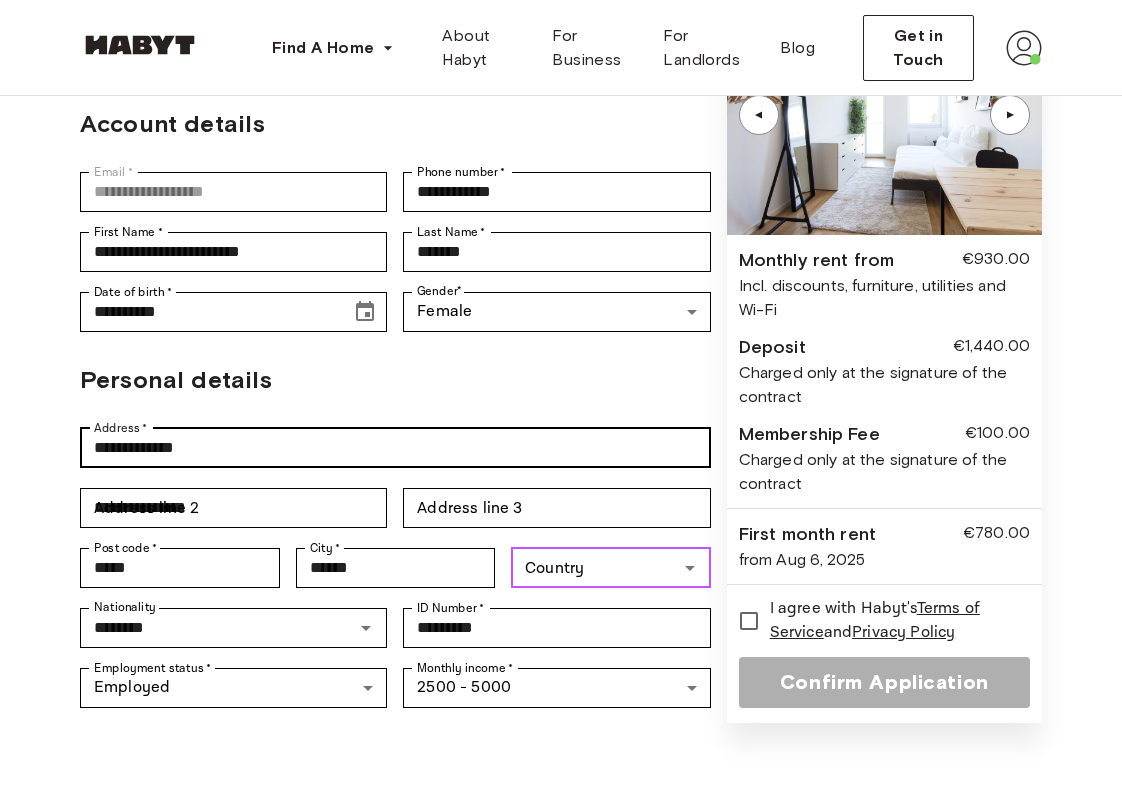 type on "*******" 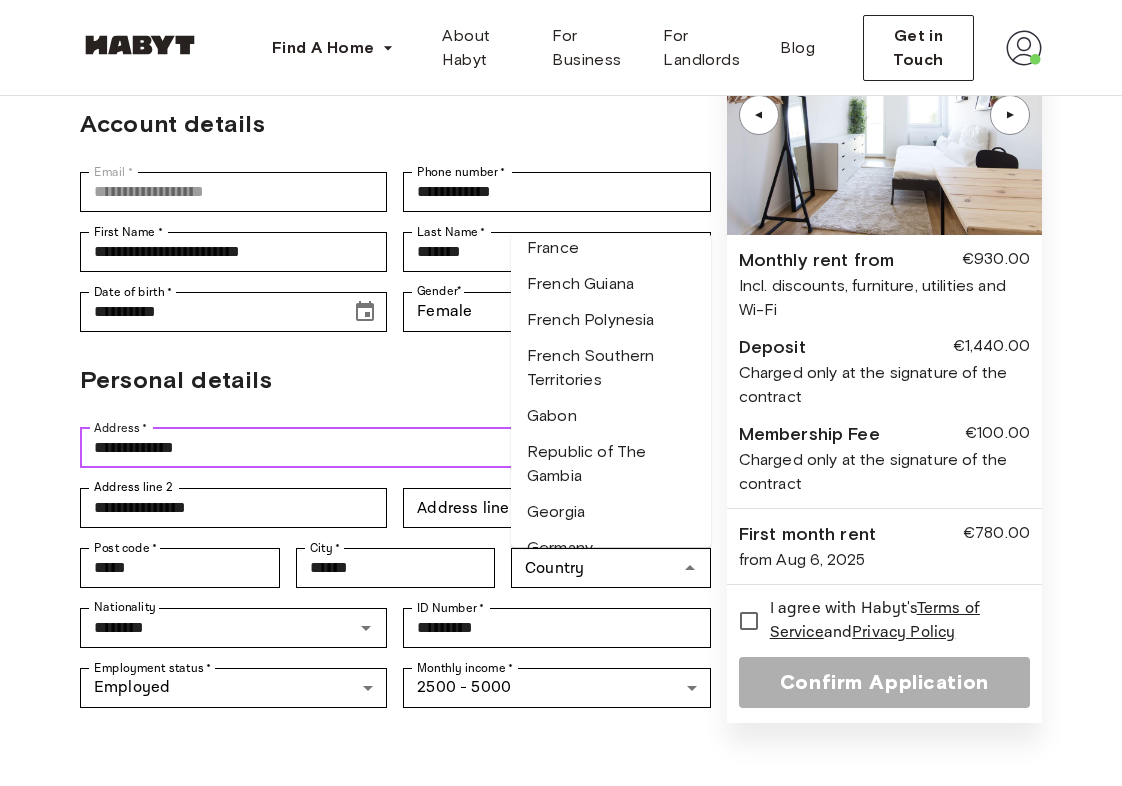 scroll, scrollTop: 2812, scrollLeft: 0, axis: vertical 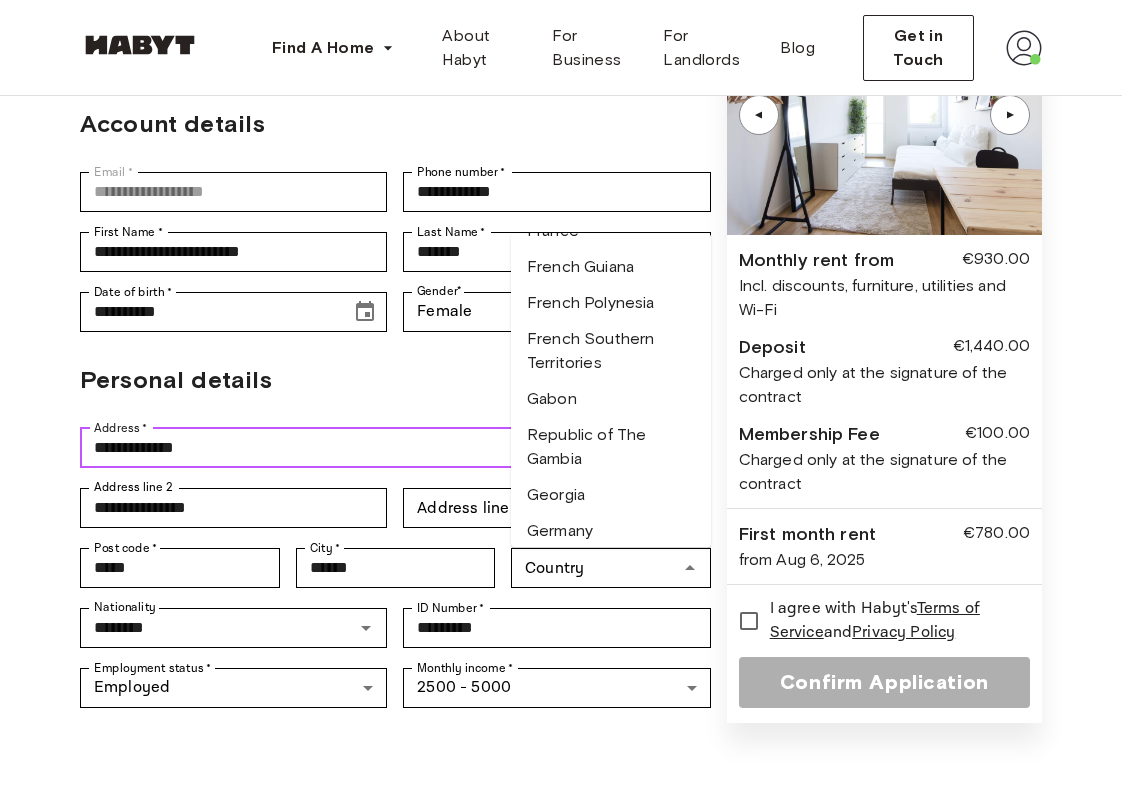 click on "Germany" at bounding box center [611, 531] 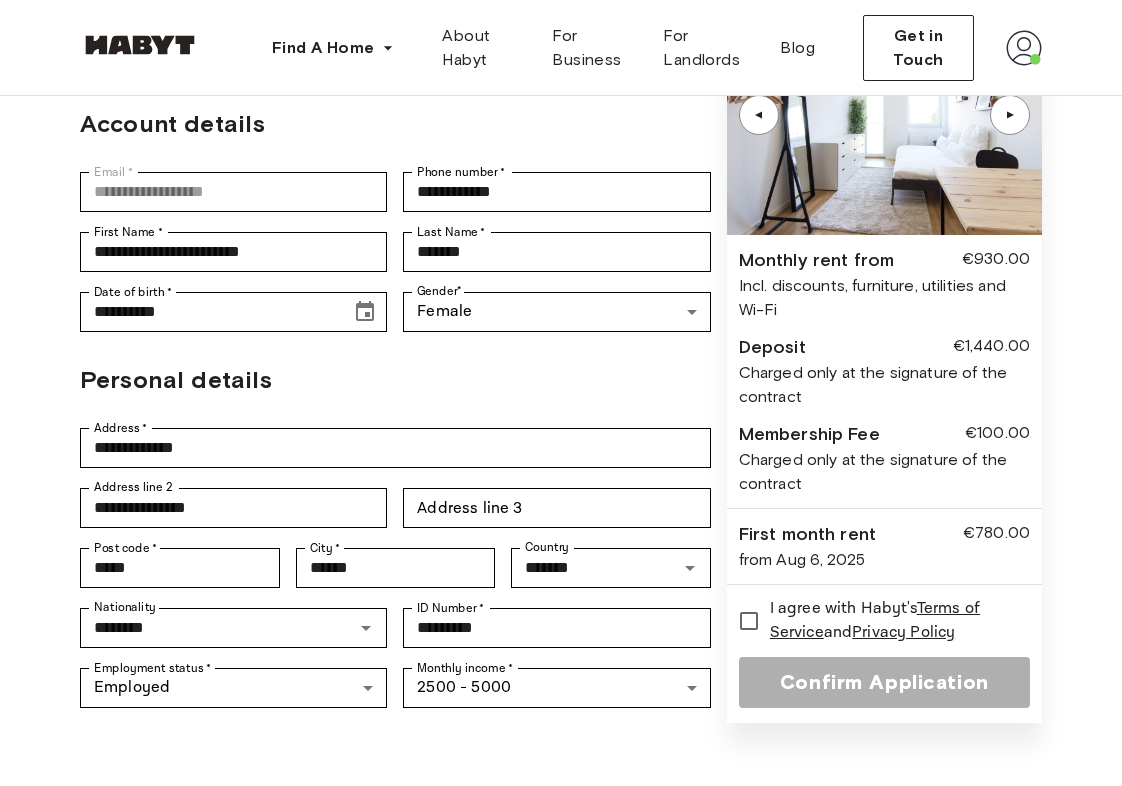 click on "Personal details" at bounding box center (395, 380) 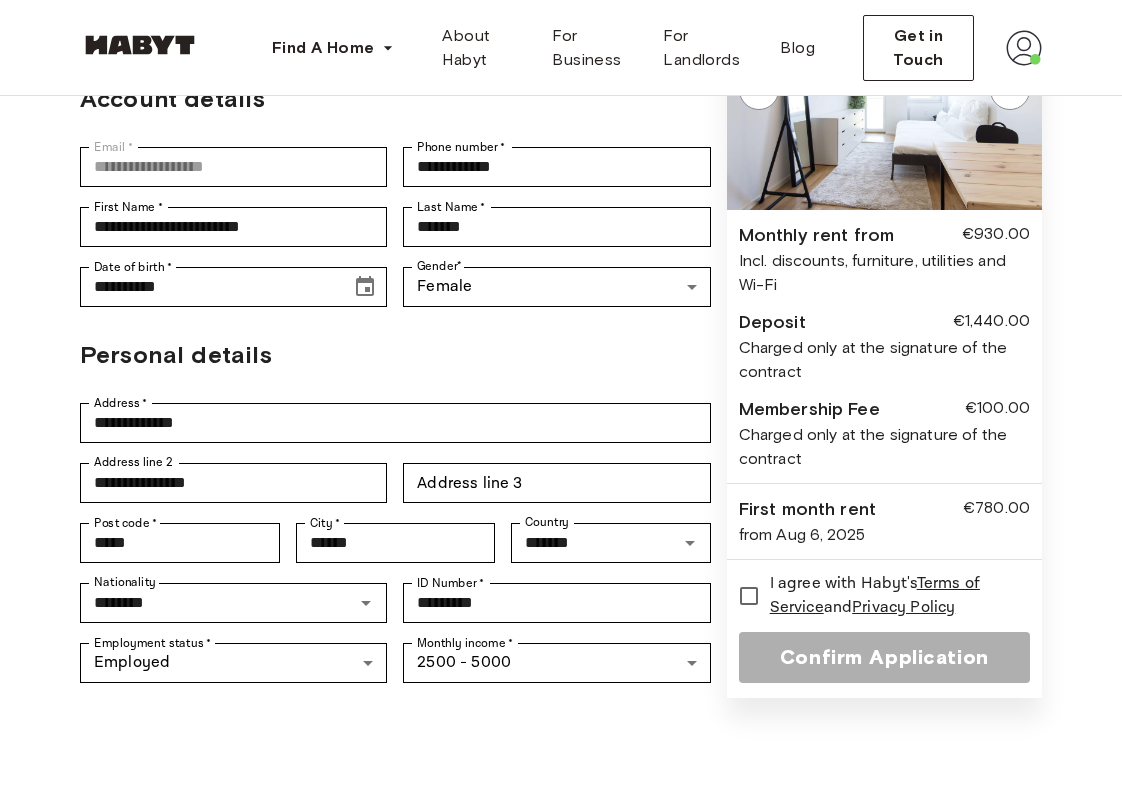 scroll, scrollTop: 206, scrollLeft: 0, axis: vertical 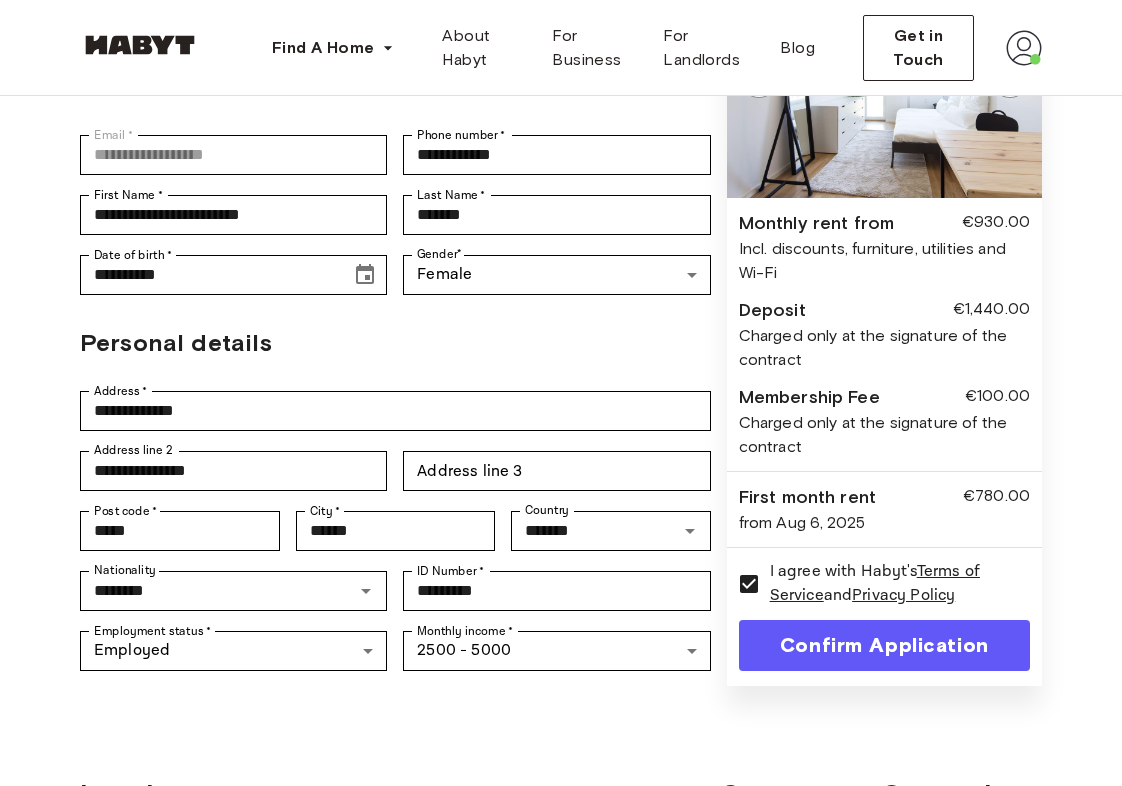 click on "Locations Europe Amsterdam Berlin Frankfurt Hamburg Lisbon Madrid Milan Modena Paris Turin Munich Rotterdam Stuttgart Dusseldorf Cologne Zurich The Hague Graz Brussels Leipzig Asia Hong Kong Singapore Seoul Phuket Tokyo Company About Habyt Help Center Blog Careers Terms Imprint Privacy Press Community For Business For Landlords Universities Corporates" at bounding box center (561, 1031) 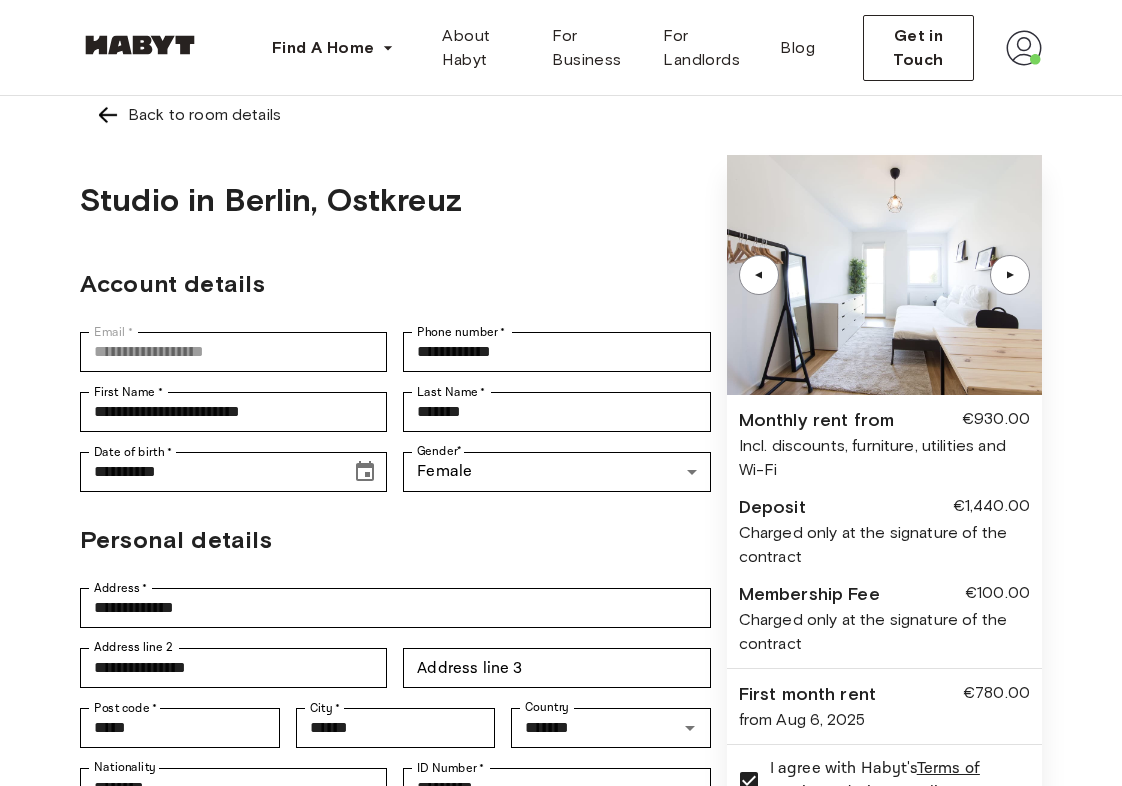 scroll, scrollTop: 0, scrollLeft: 0, axis: both 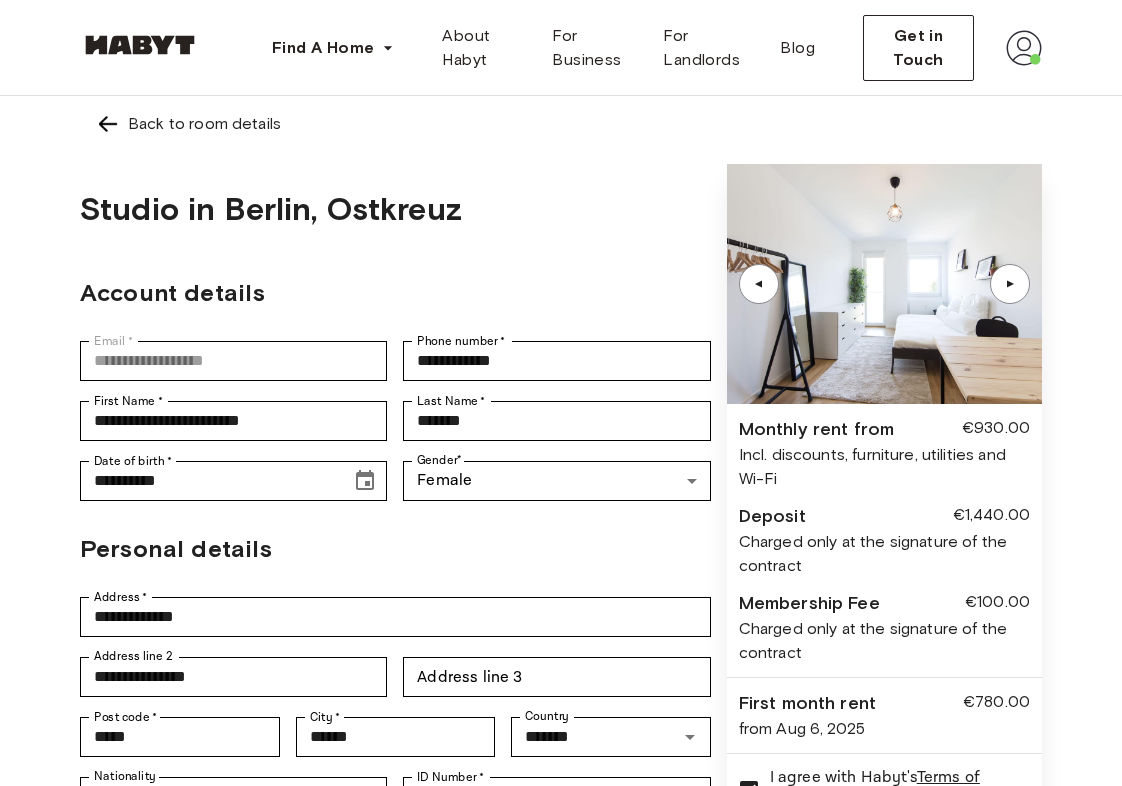 click on "▲" at bounding box center [1010, 284] 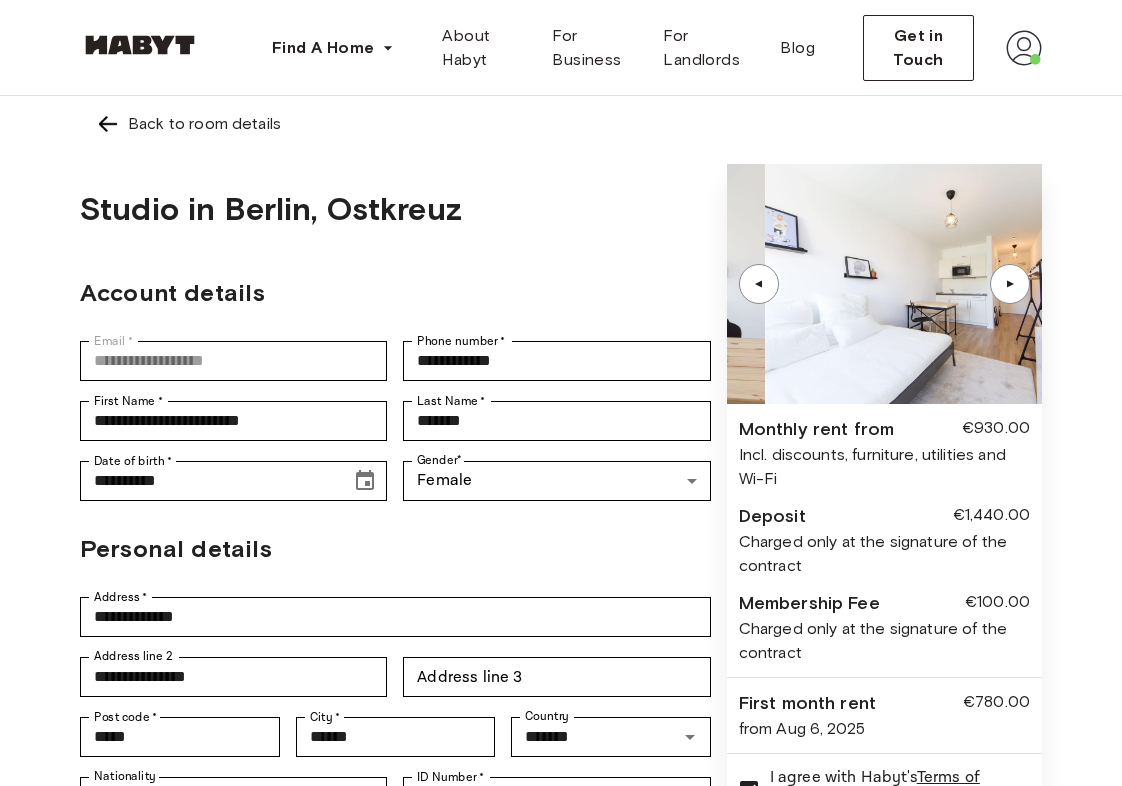 click on "▲" at bounding box center [1010, 284] 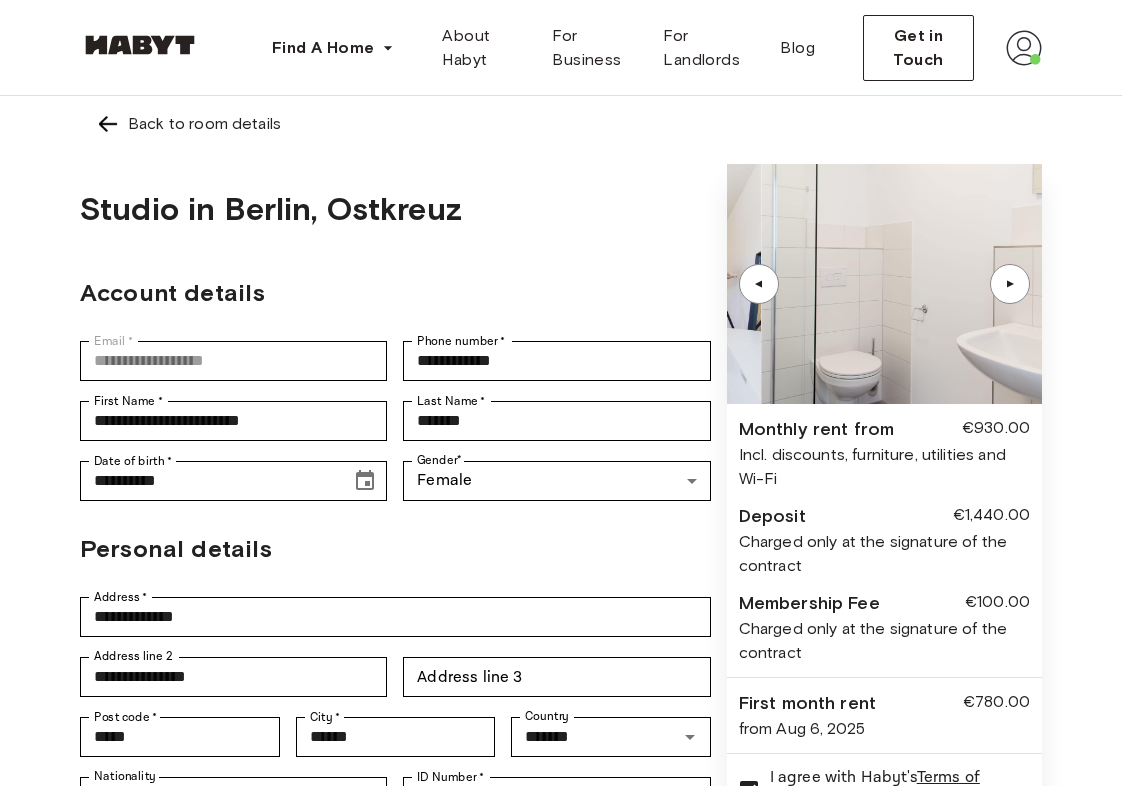 click on "▲" at bounding box center [1010, 284] 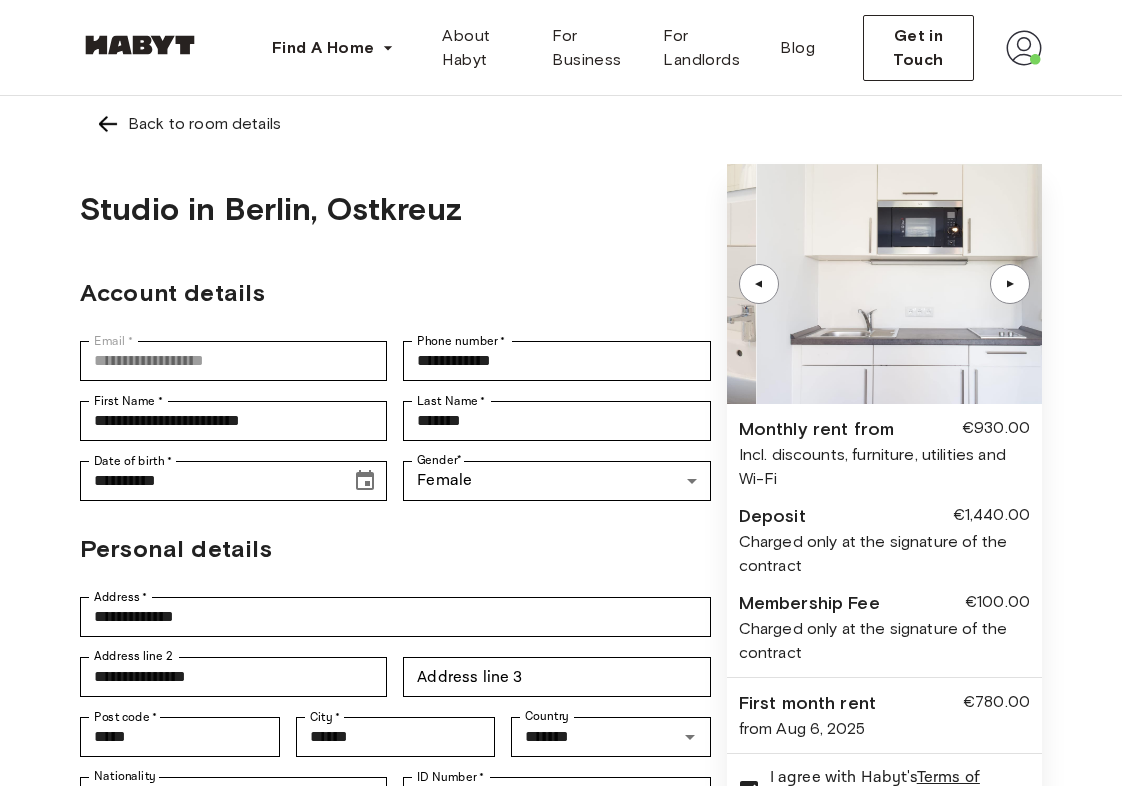 click on "▲" at bounding box center [1010, 284] 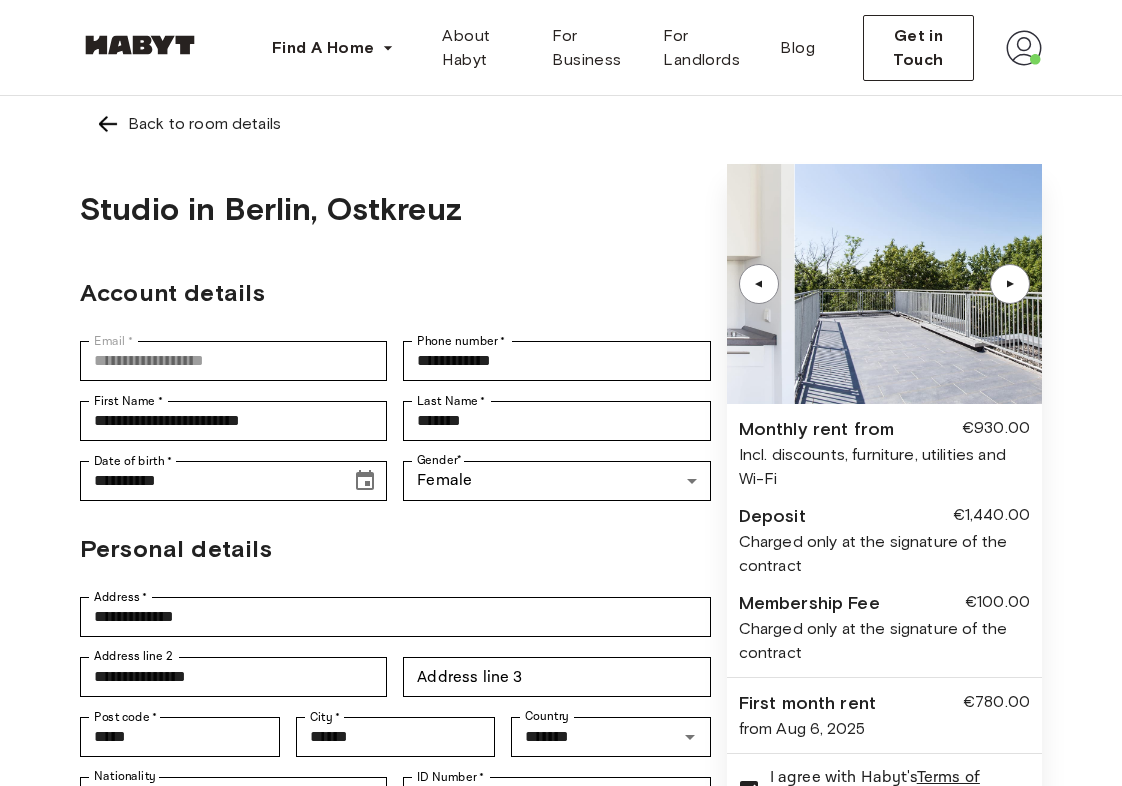 click on "▲" at bounding box center [1010, 284] 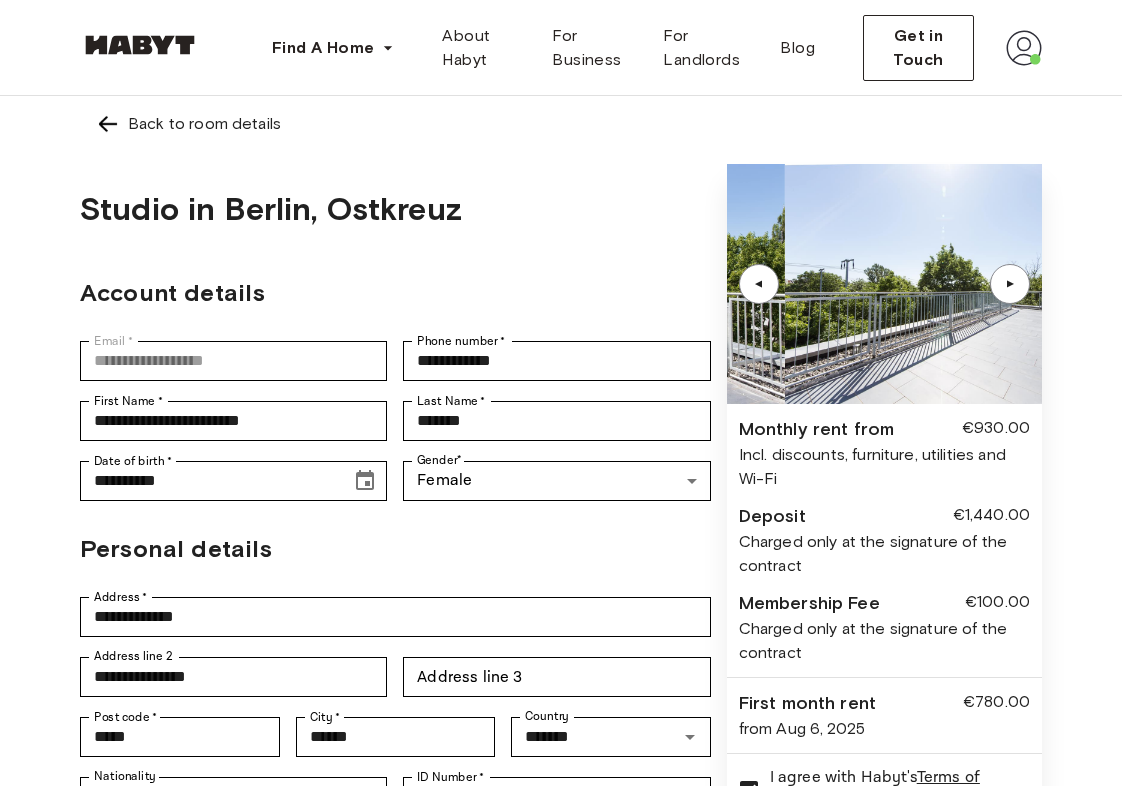 click on "▲" at bounding box center [1010, 284] 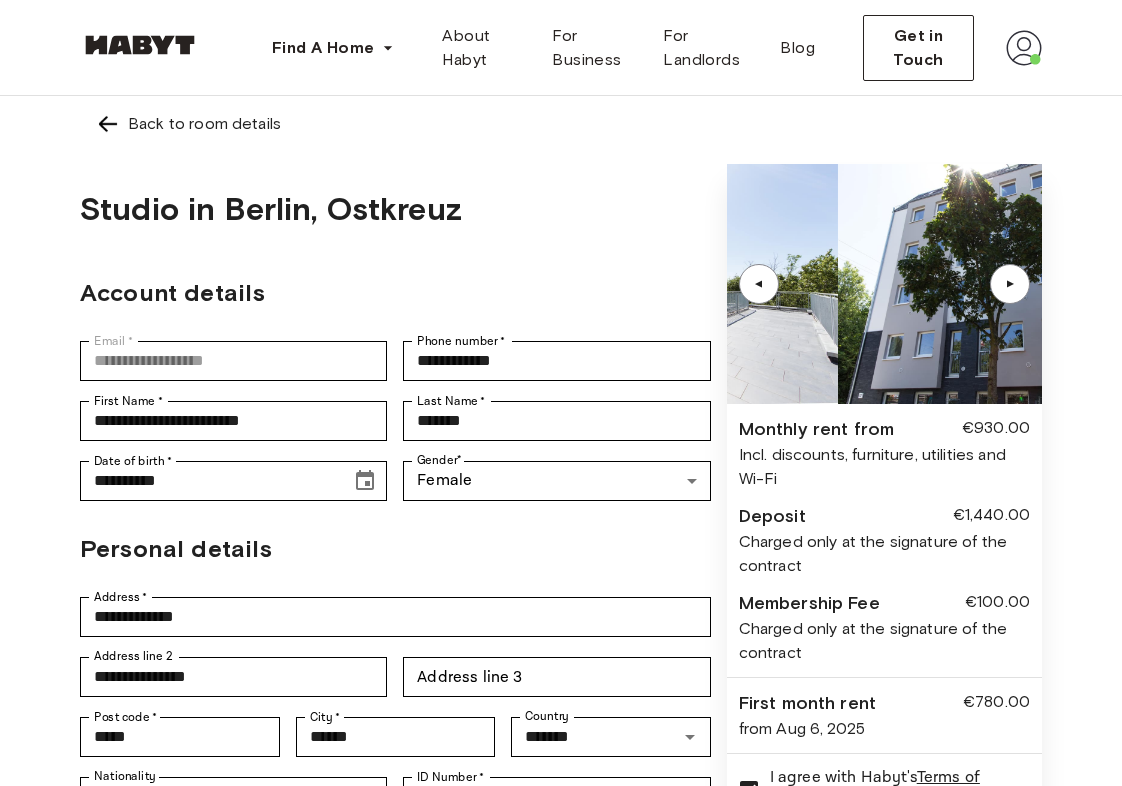 click on "▲" at bounding box center [1010, 284] 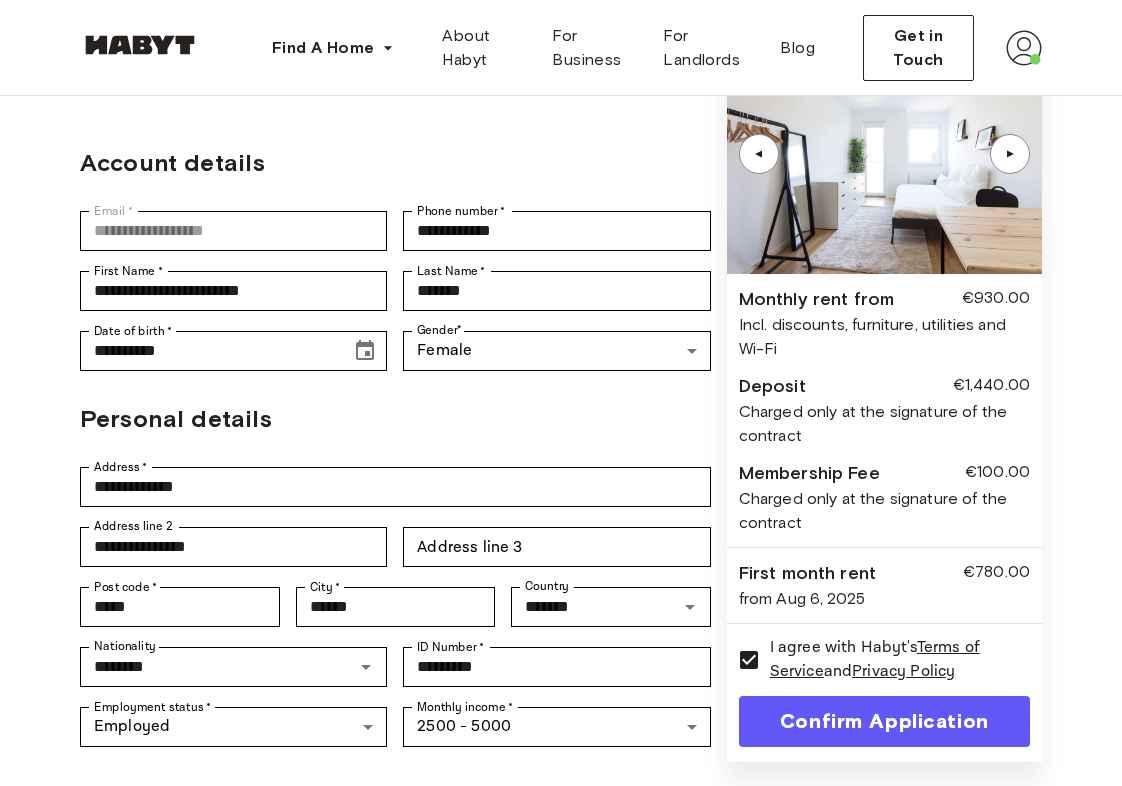 scroll, scrollTop: 0, scrollLeft: 0, axis: both 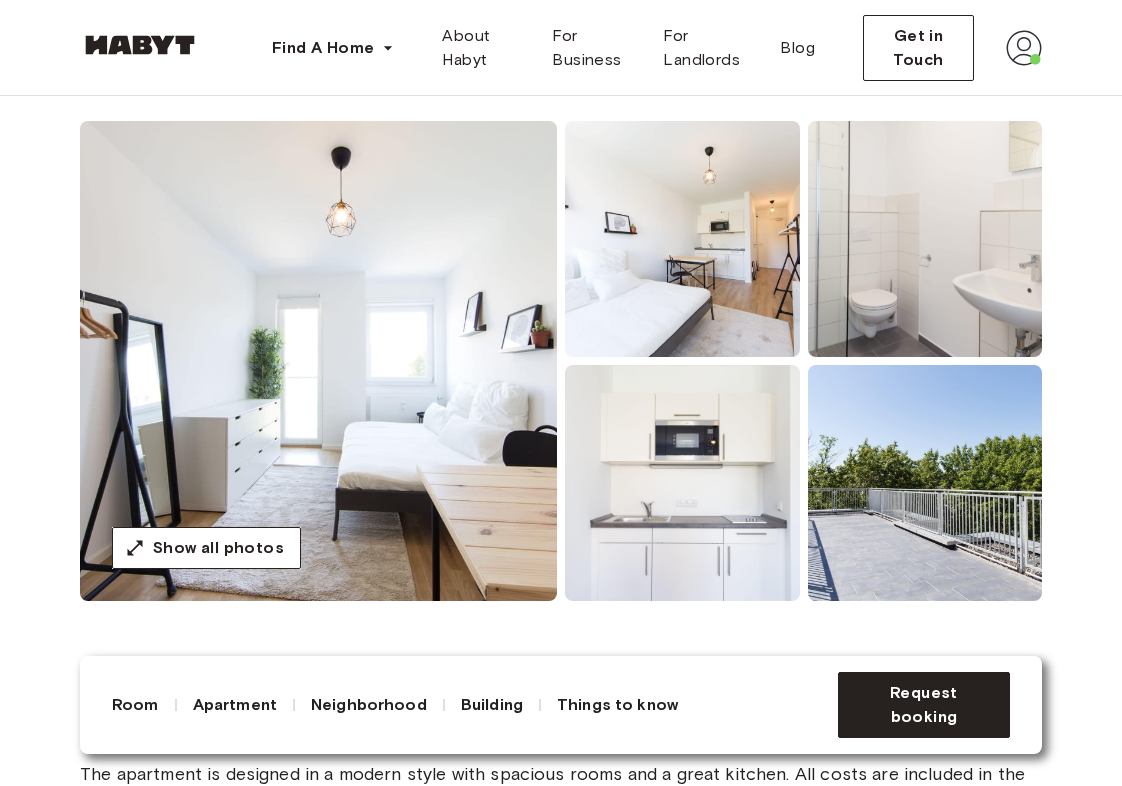 click at bounding box center (318, 361) 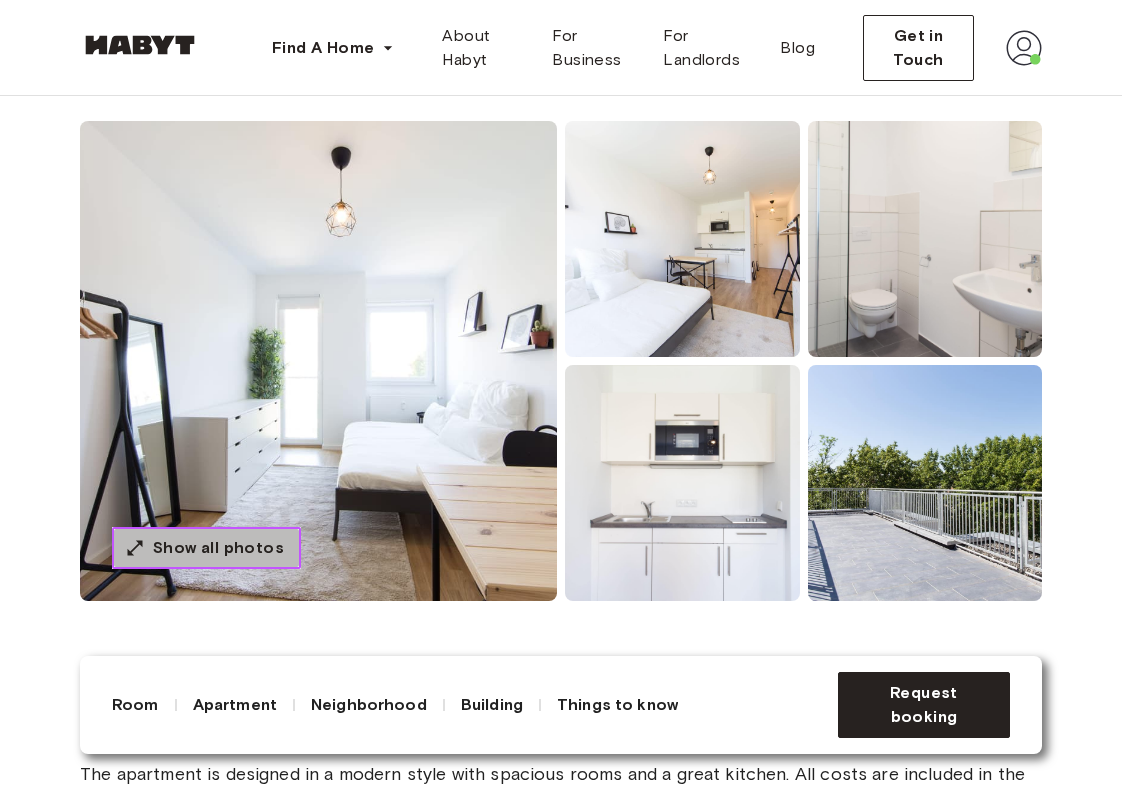 click on "Show all photos" at bounding box center (218, 548) 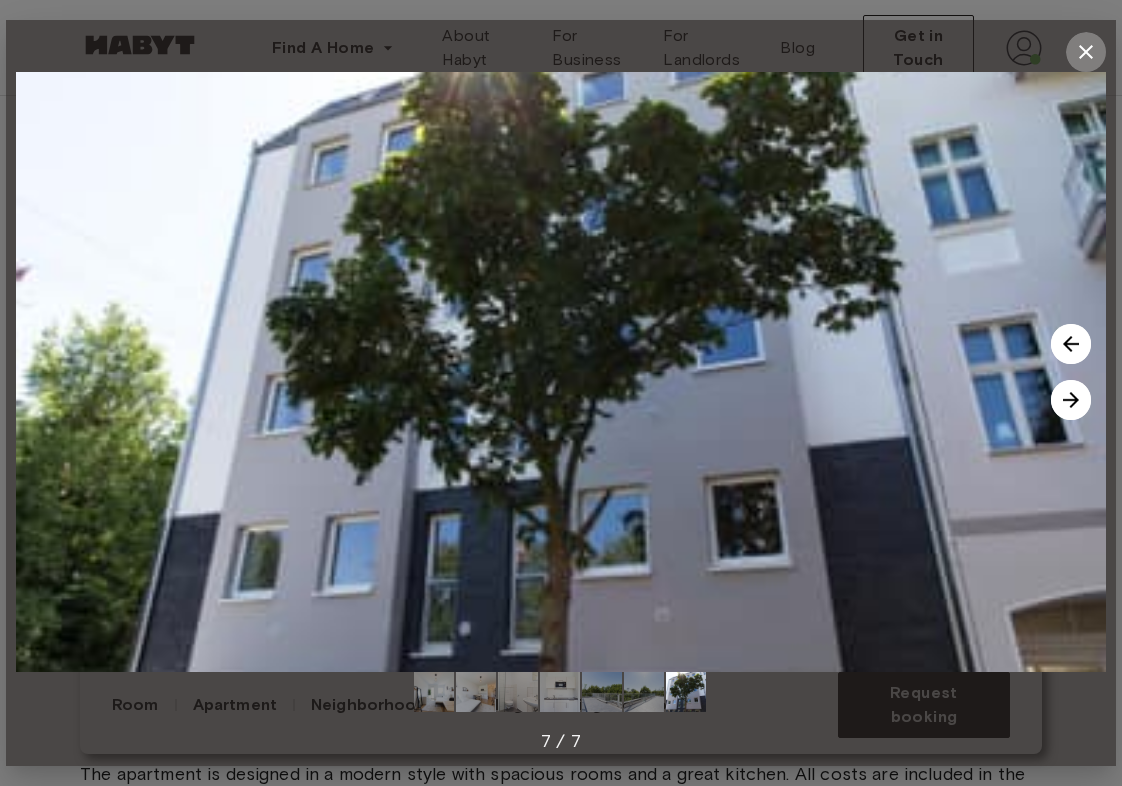 click 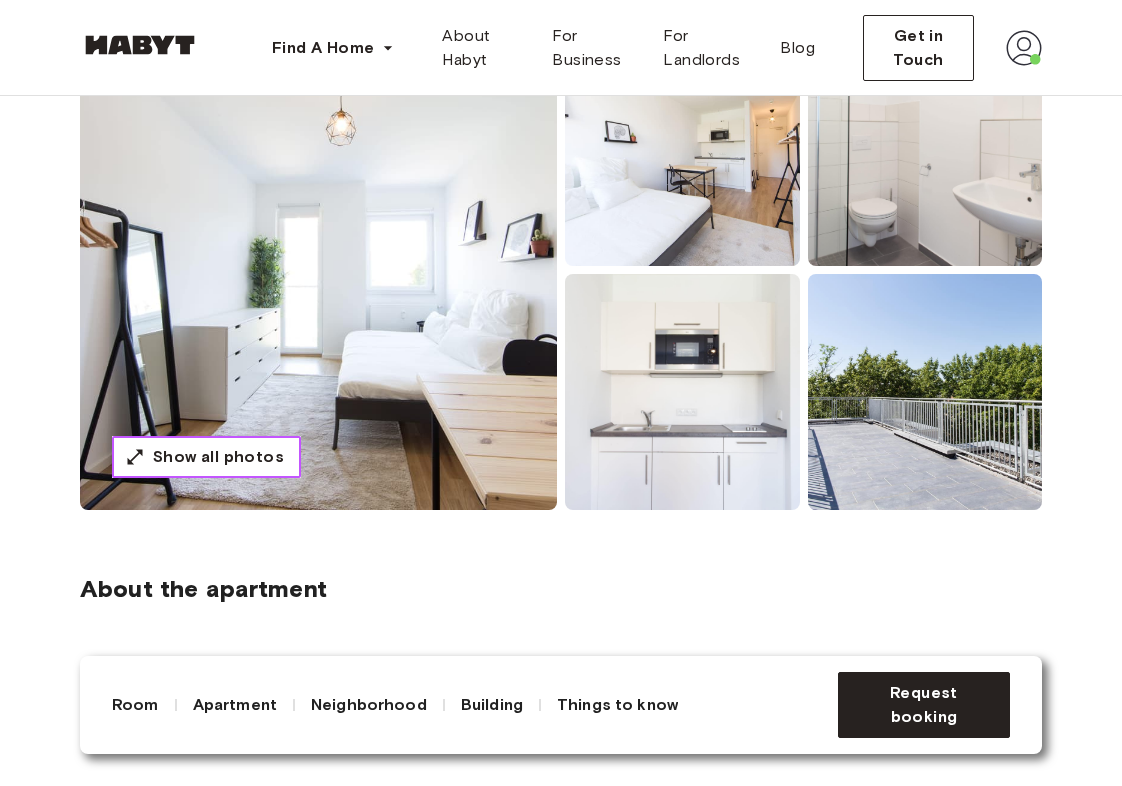 scroll, scrollTop: 0, scrollLeft: 0, axis: both 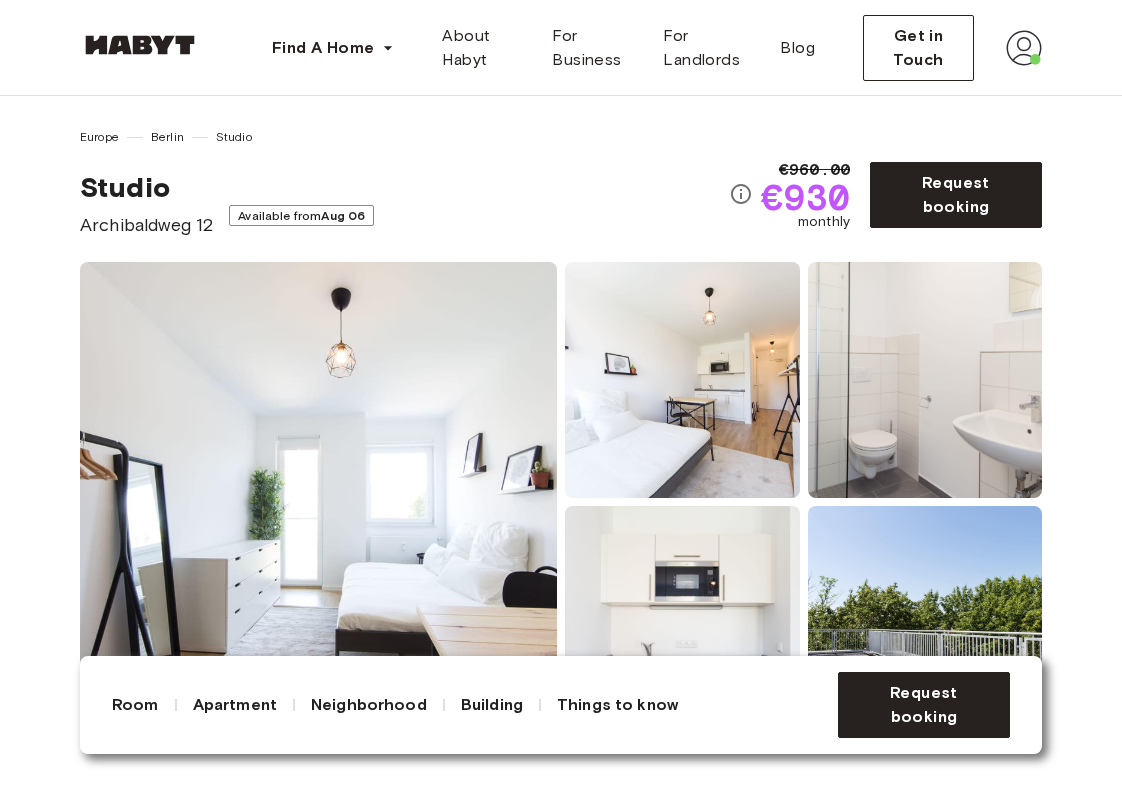 click at bounding box center [318, 502] 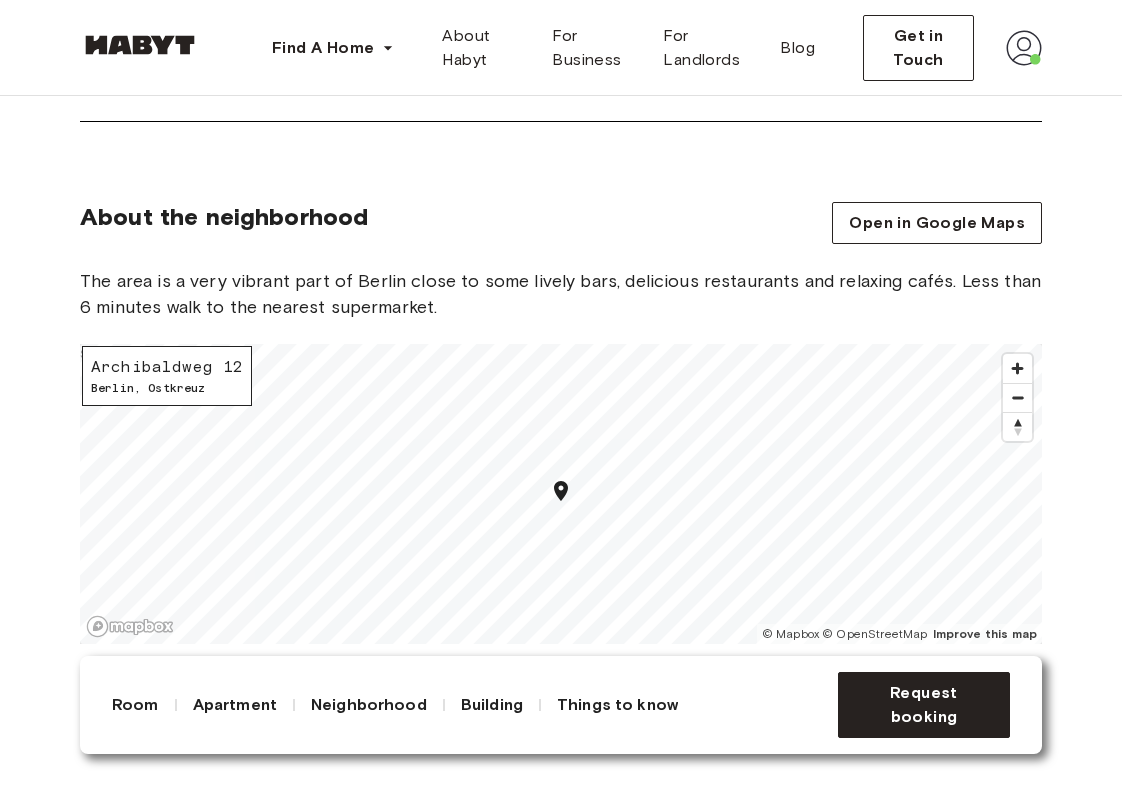scroll, scrollTop: 1597, scrollLeft: 0, axis: vertical 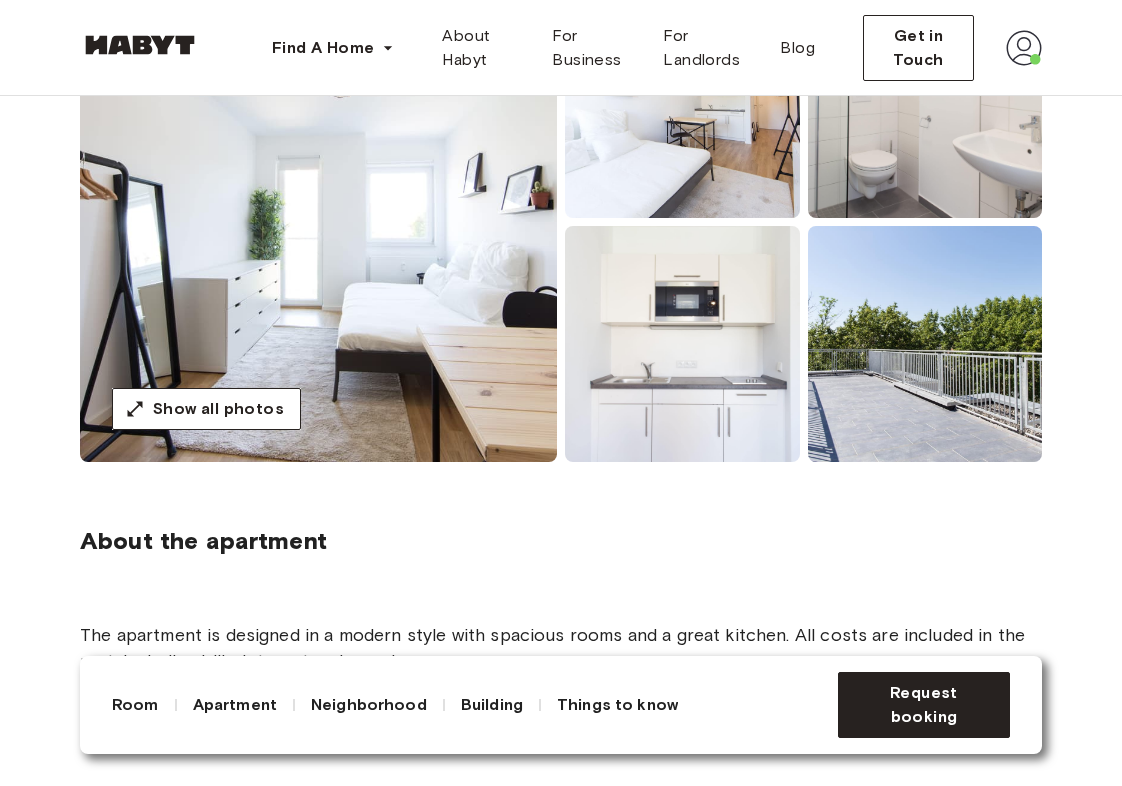 click at bounding box center (318, 222) 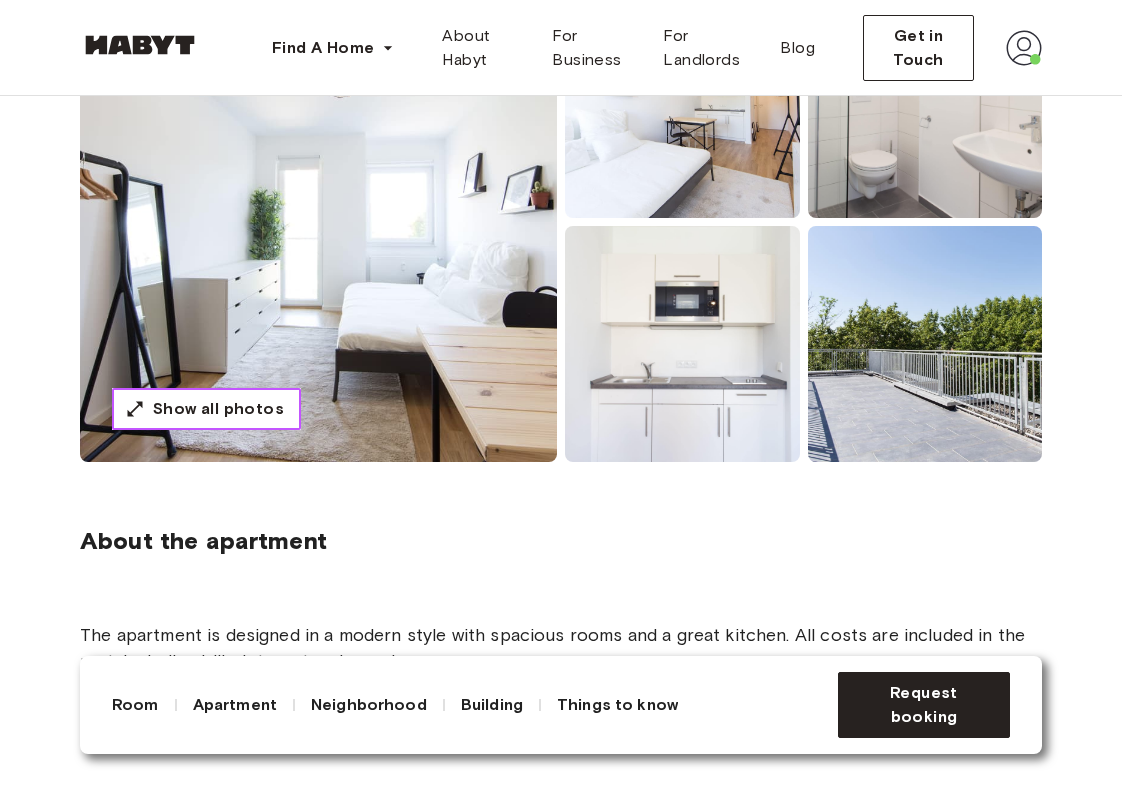 click on "Show all photos" at bounding box center [218, 409] 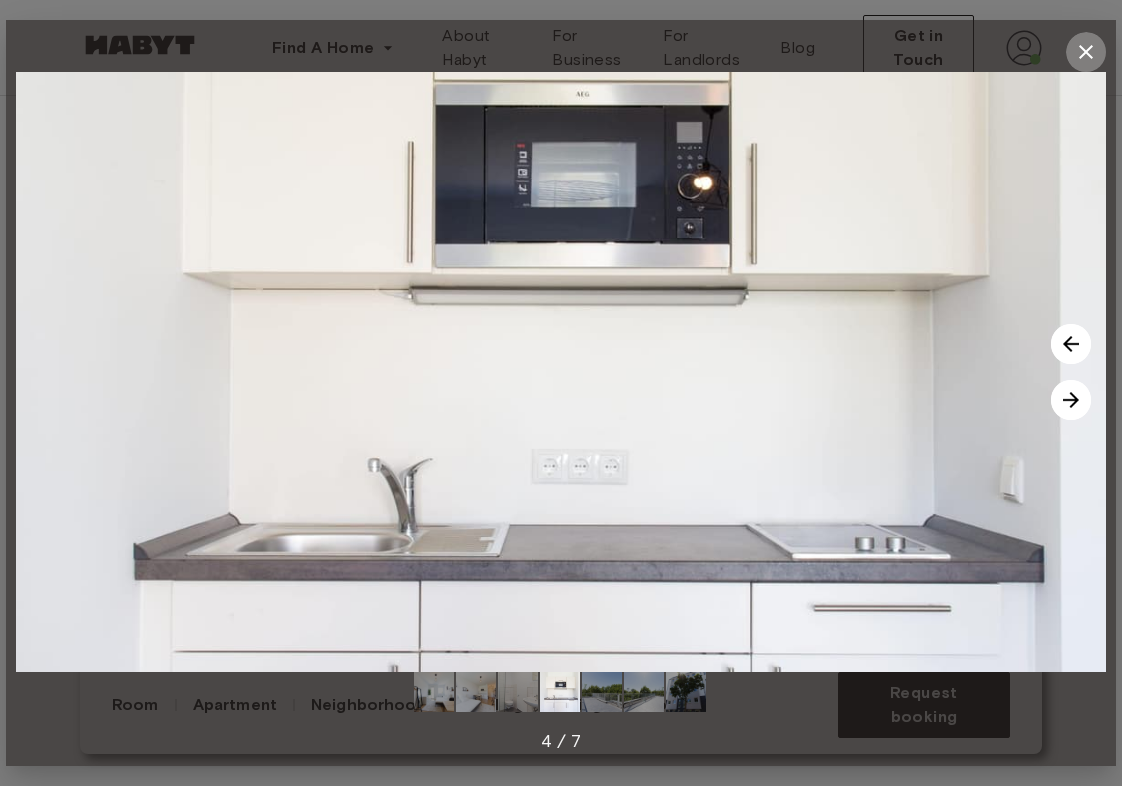 click 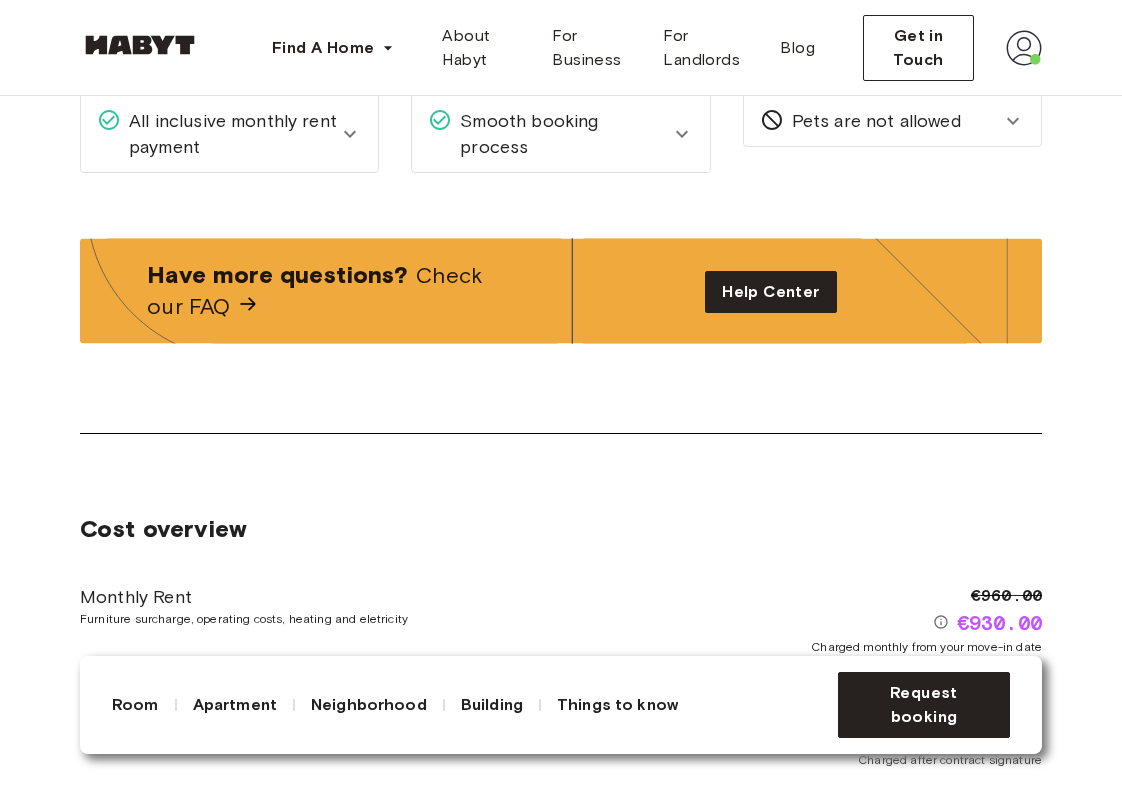 scroll, scrollTop: 2837, scrollLeft: 0, axis: vertical 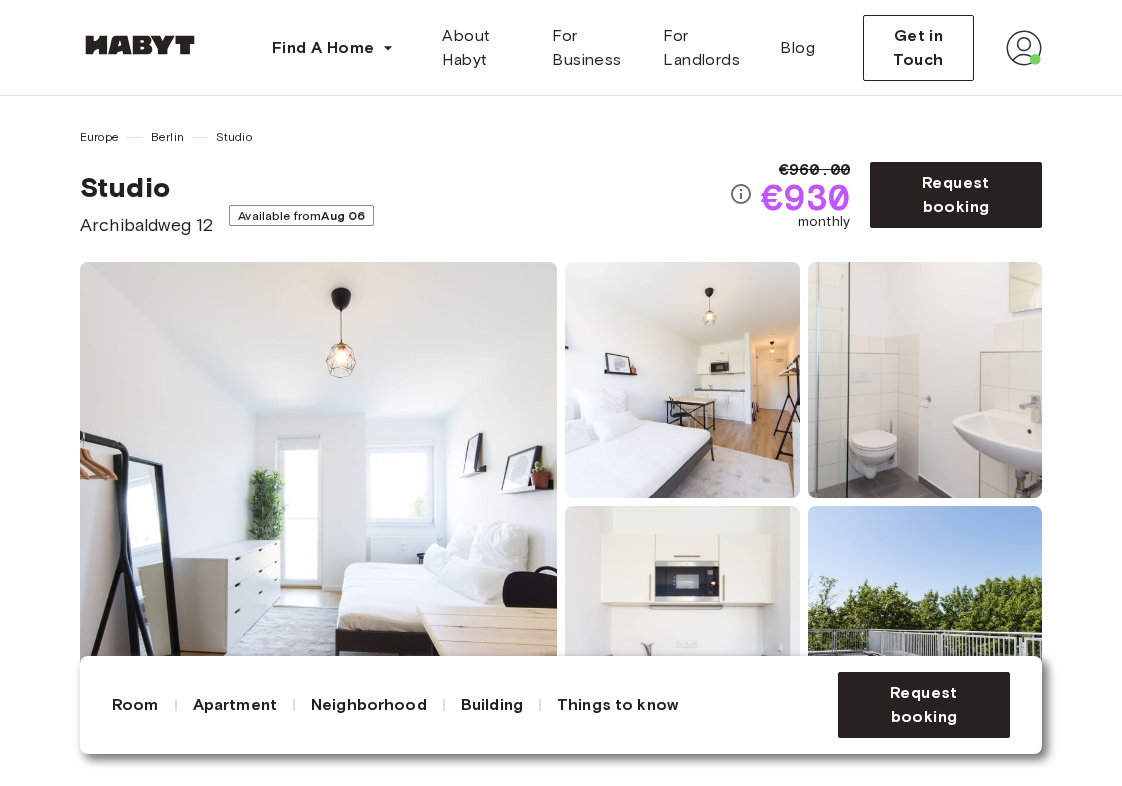 click at bounding box center [318, 502] 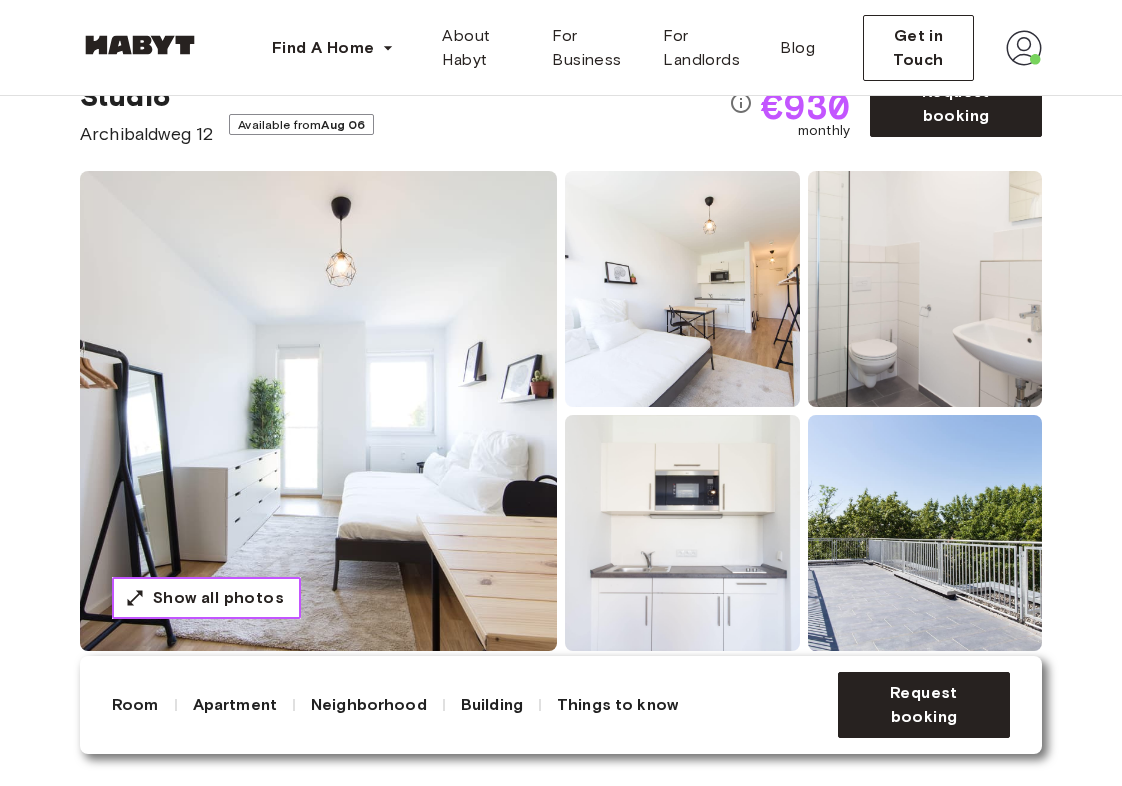 click on "Show all photos" at bounding box center (218, 598) 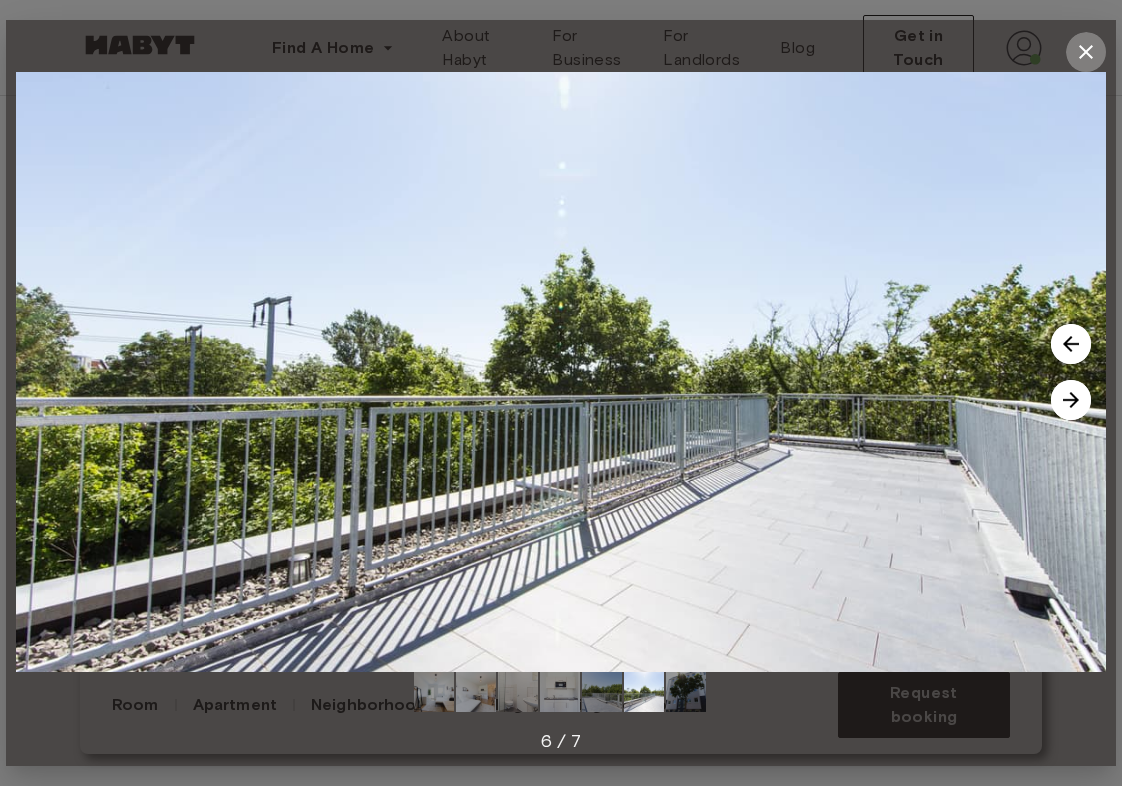 click 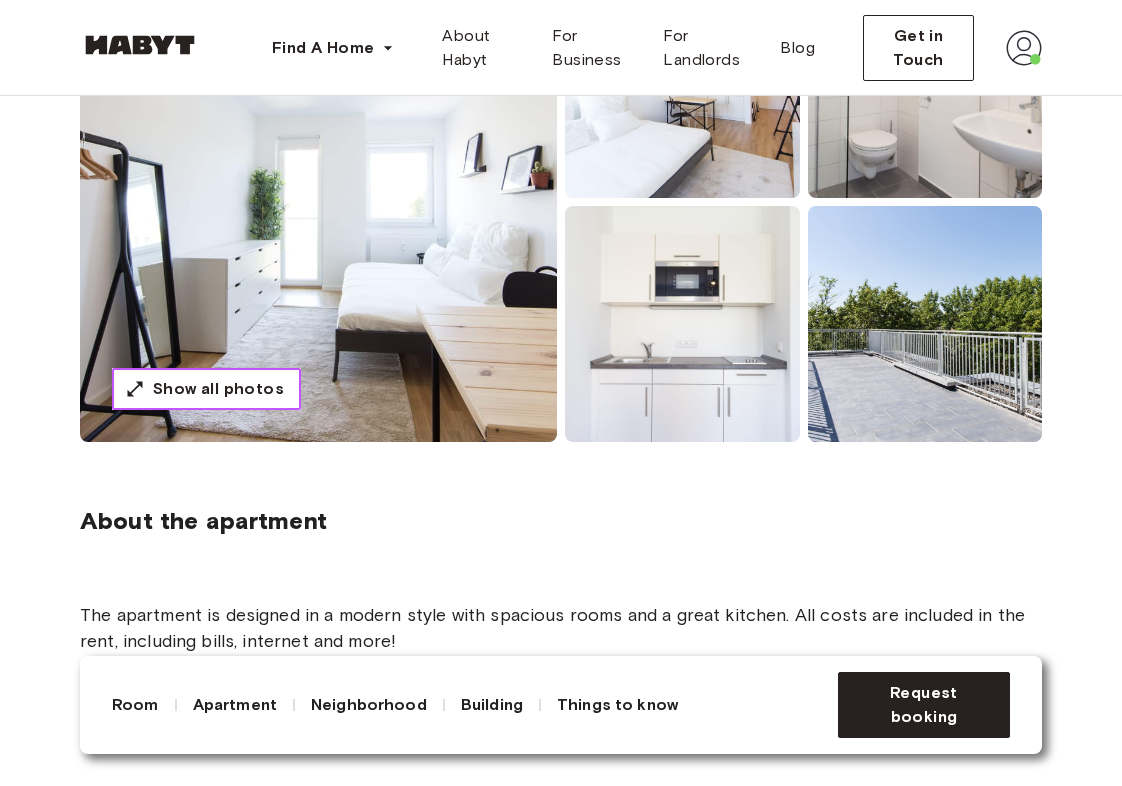 scroll, scrollTop: 291, scrollLeft: 0, axis: vertical 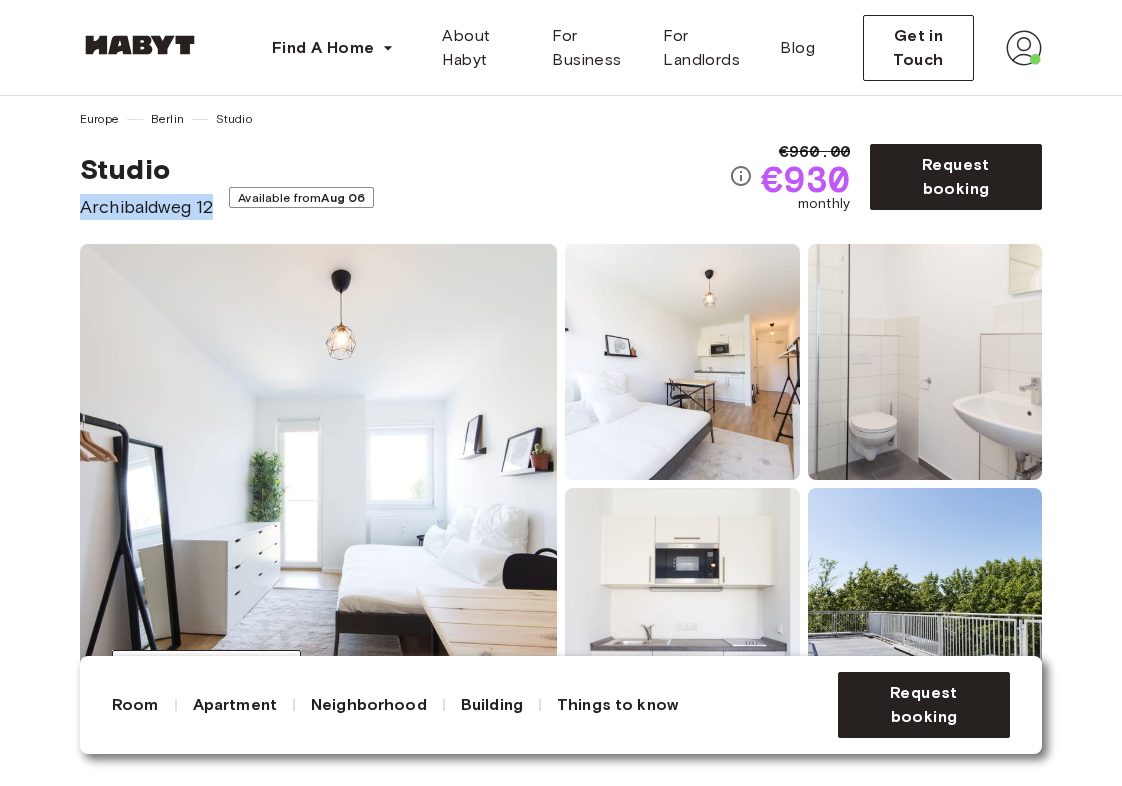 drag, startPoint x: 79, startPoint y: 207, endPoint x: 213, endPoint y: 207, distance: 134 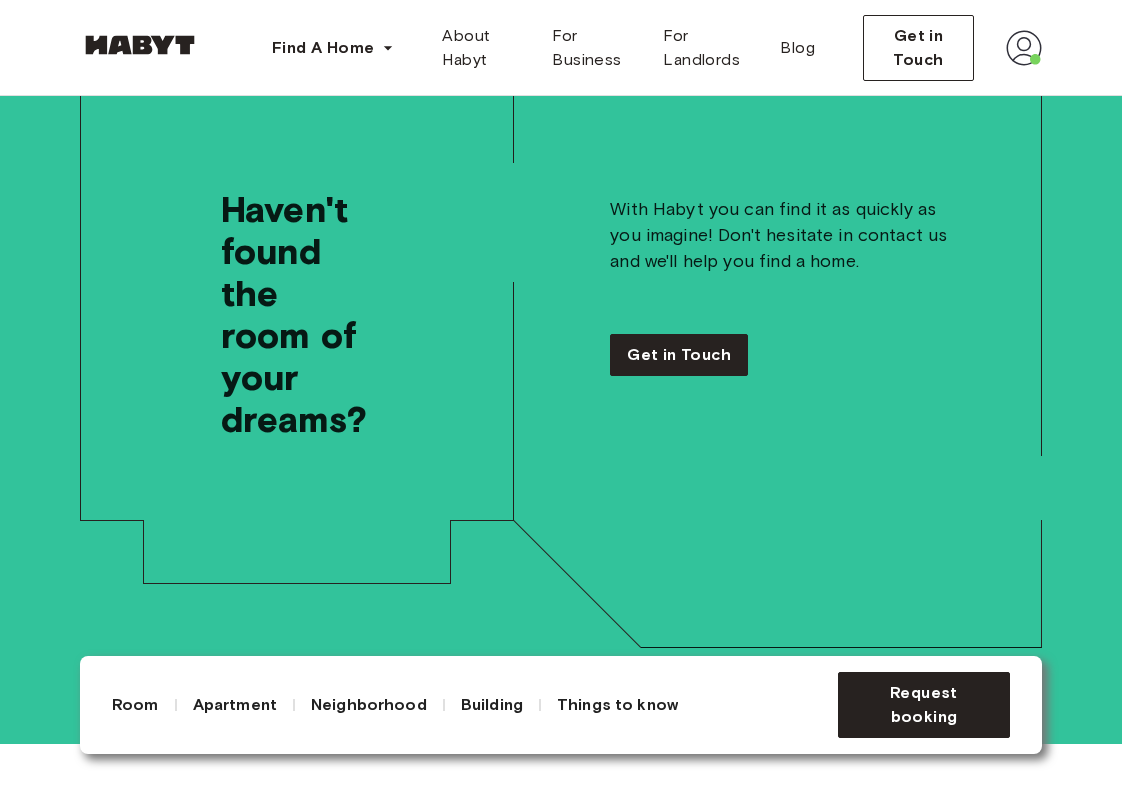 scroll, scrollTop: 5053, scrollLeft: 0, axis: vertical 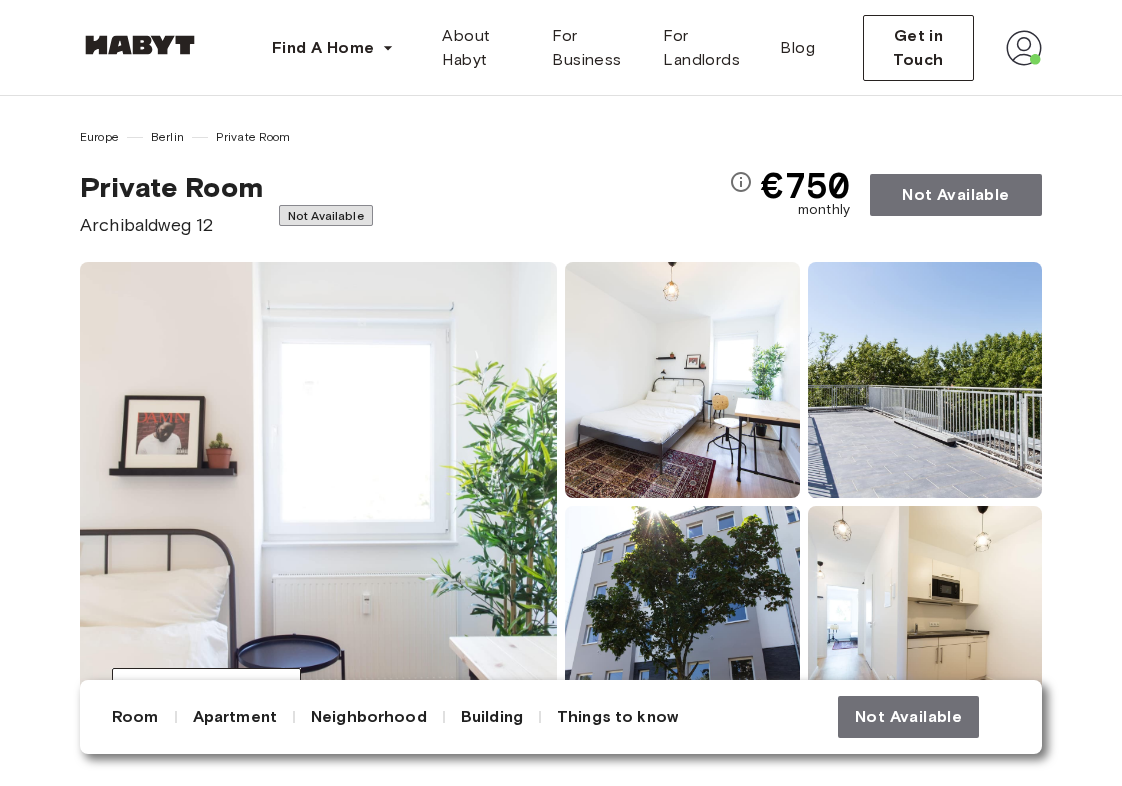 click at bounding box center (318, 502) 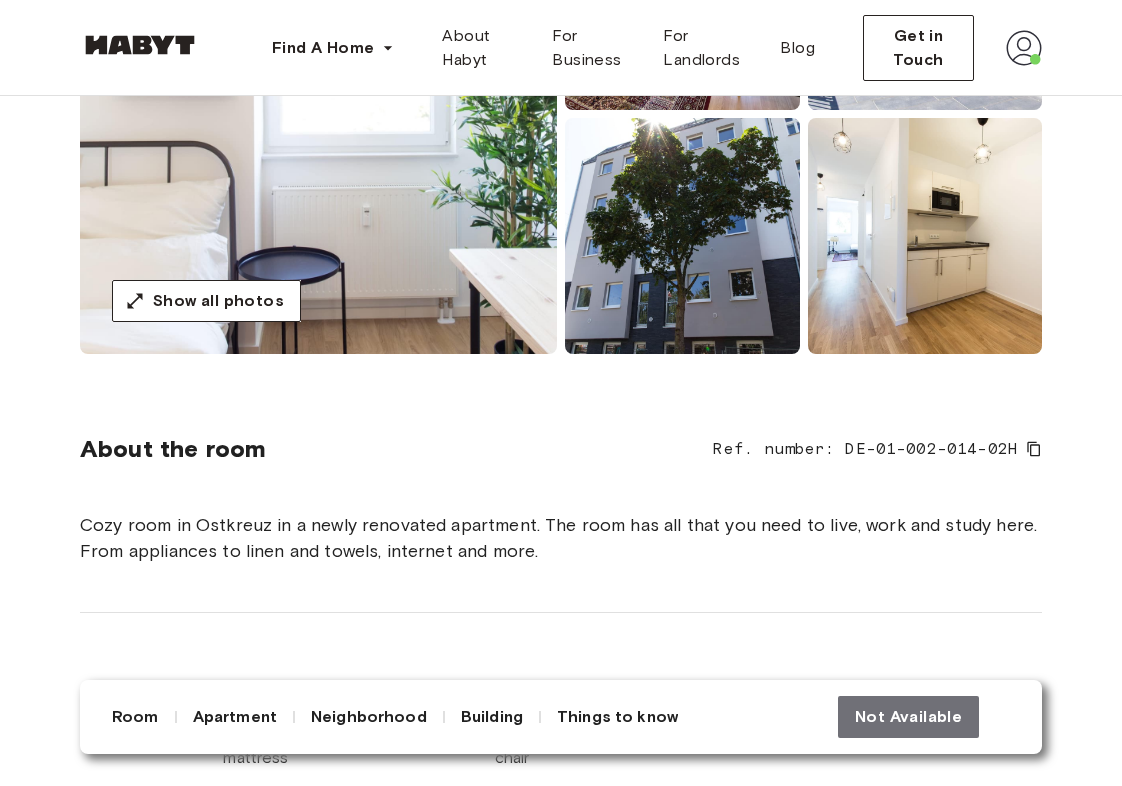 scroll, scrollTop: 253, scrollLeft: 0, axis: vertical 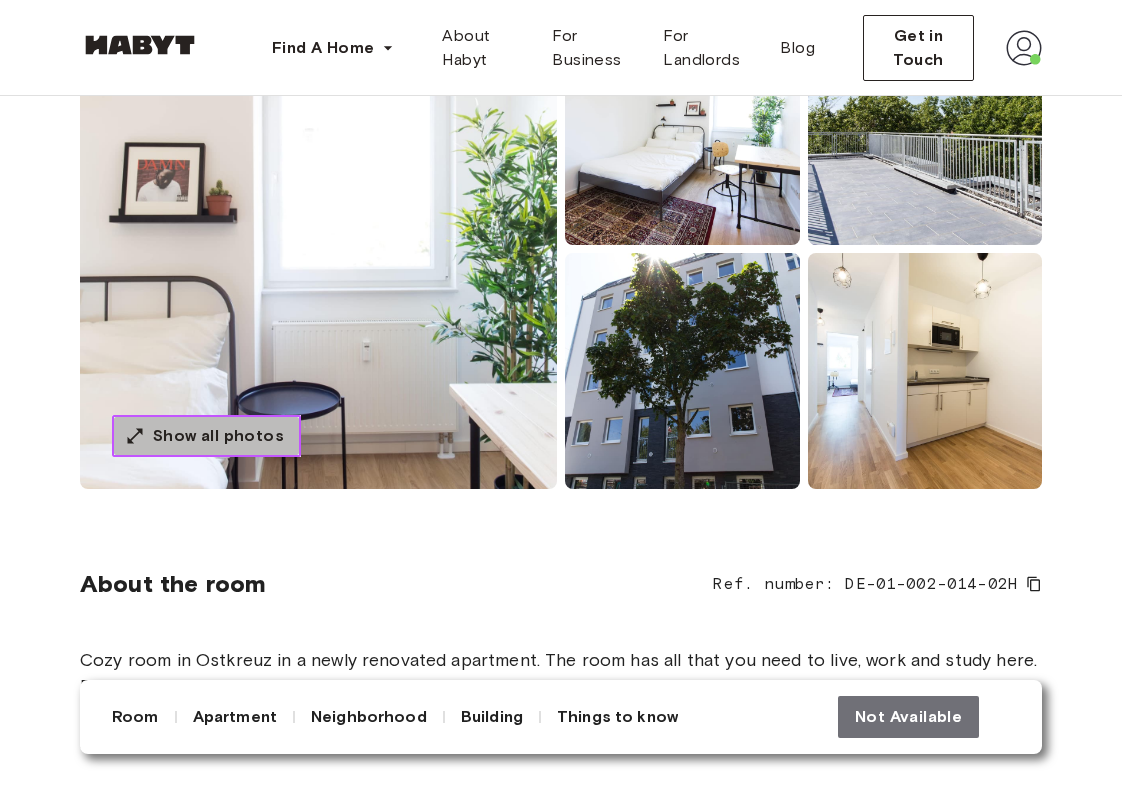 click on "Show all photos" at bounding box center [218, 436] 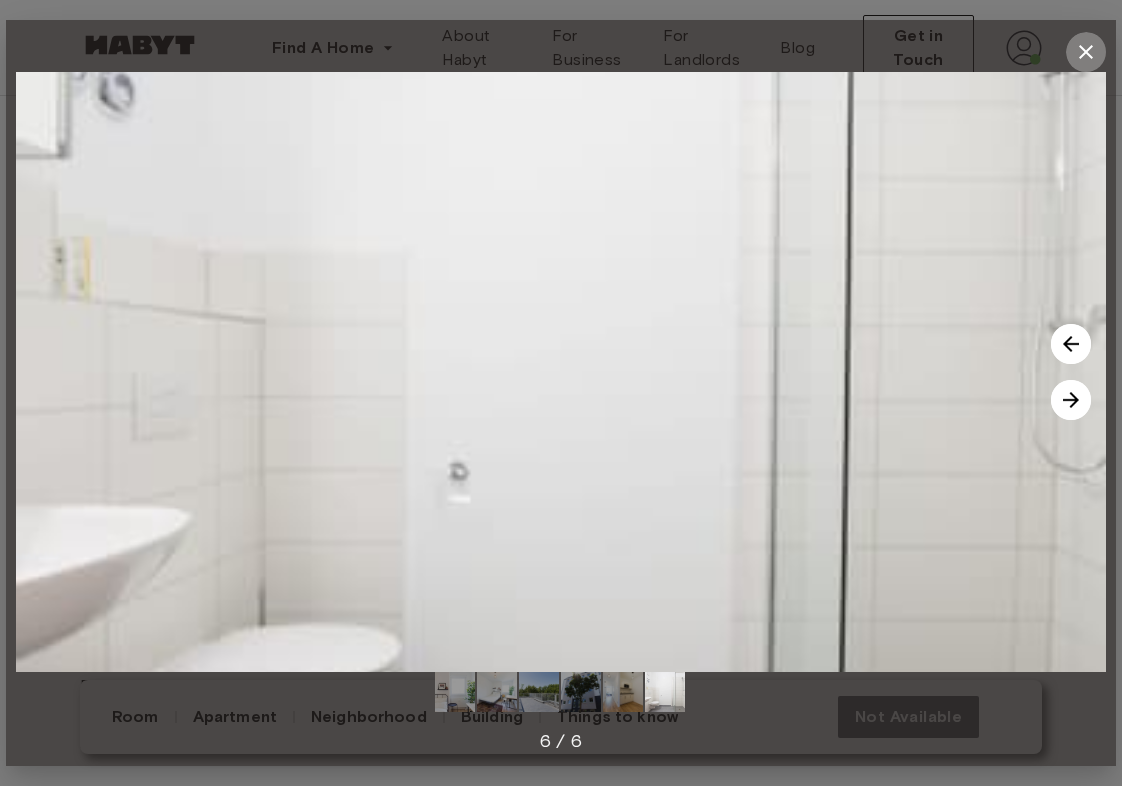 click 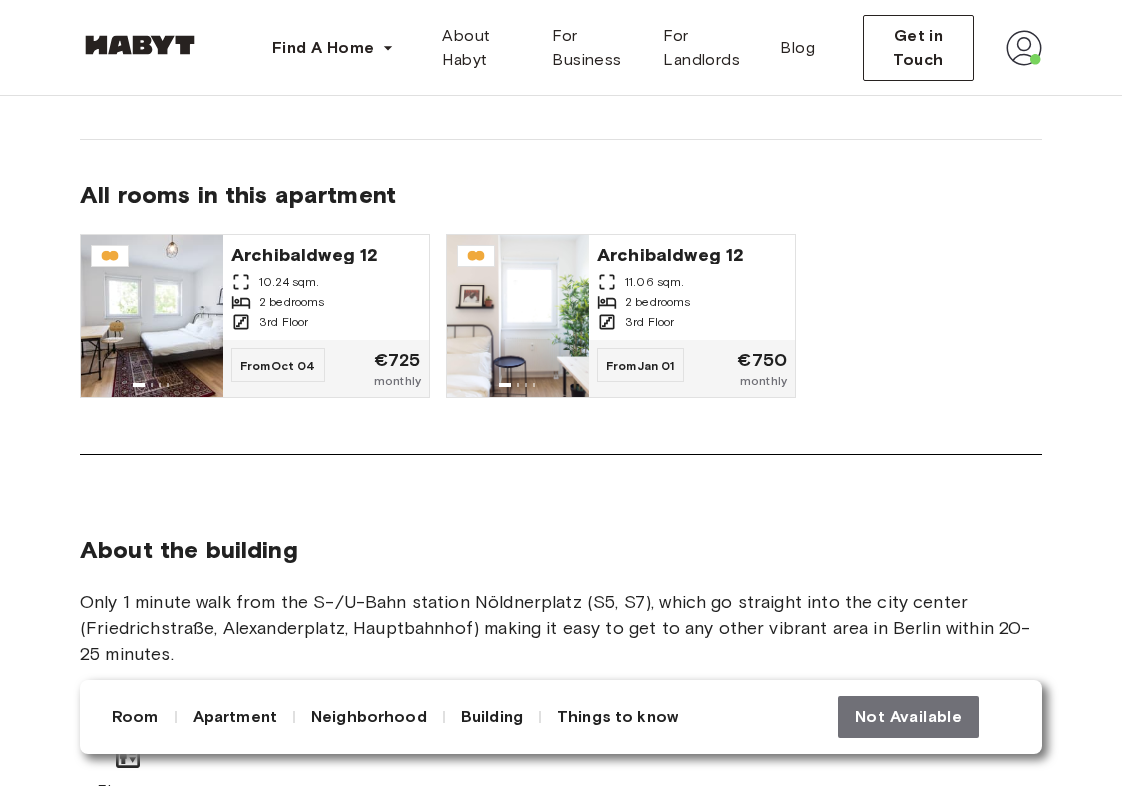 scroll, scrollTop: 1617, scrollLeft: 0, axis: vertical 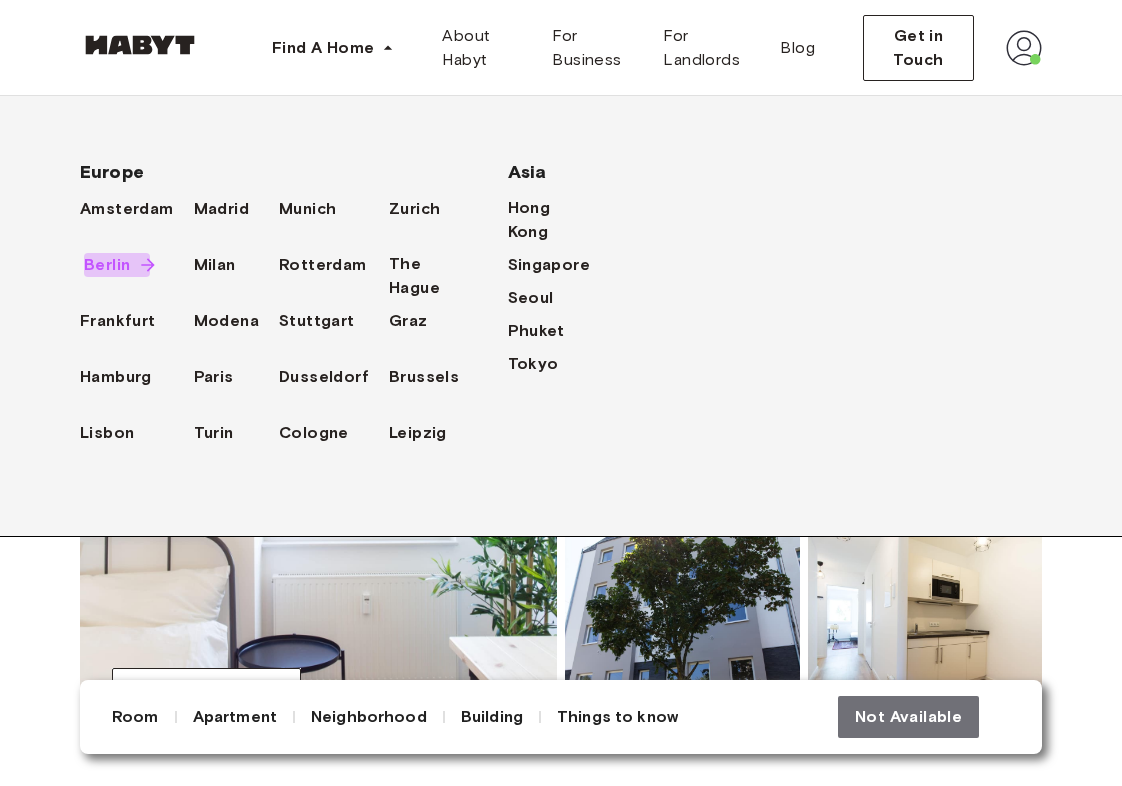 click on "Berlin" at bounding box center (107, 265) 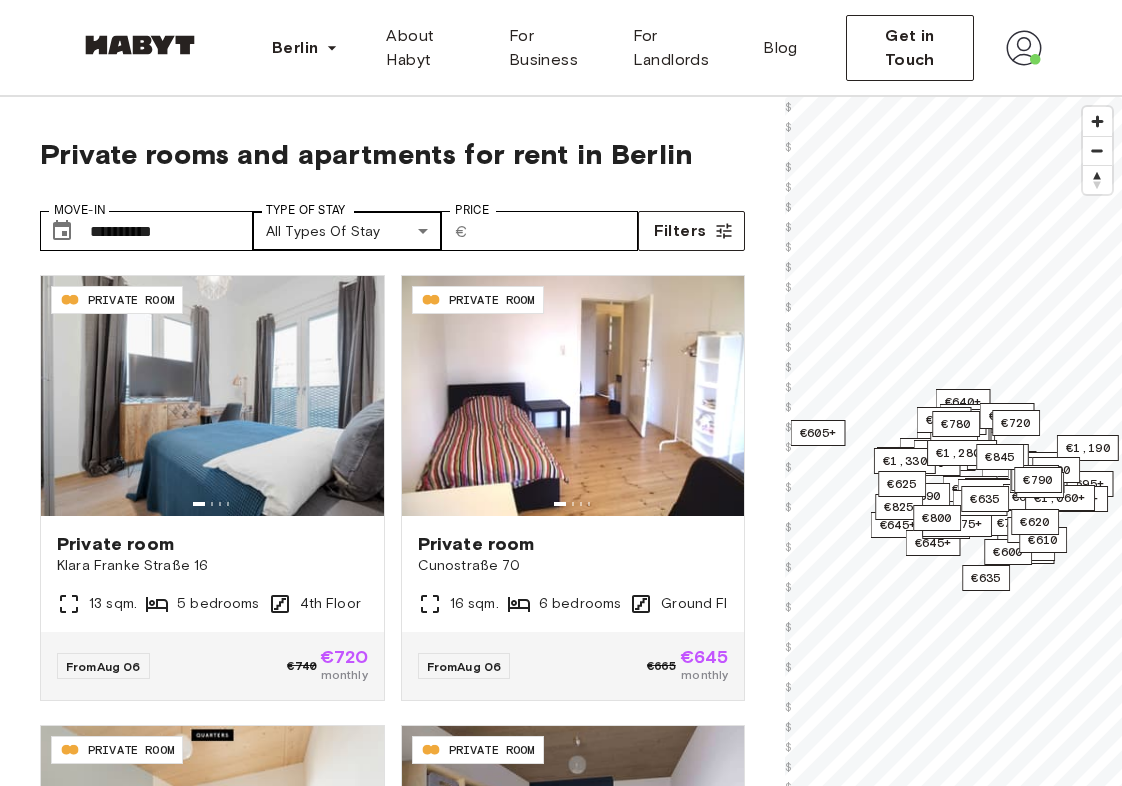 click on "**********" at bounding box center (561, 2533) 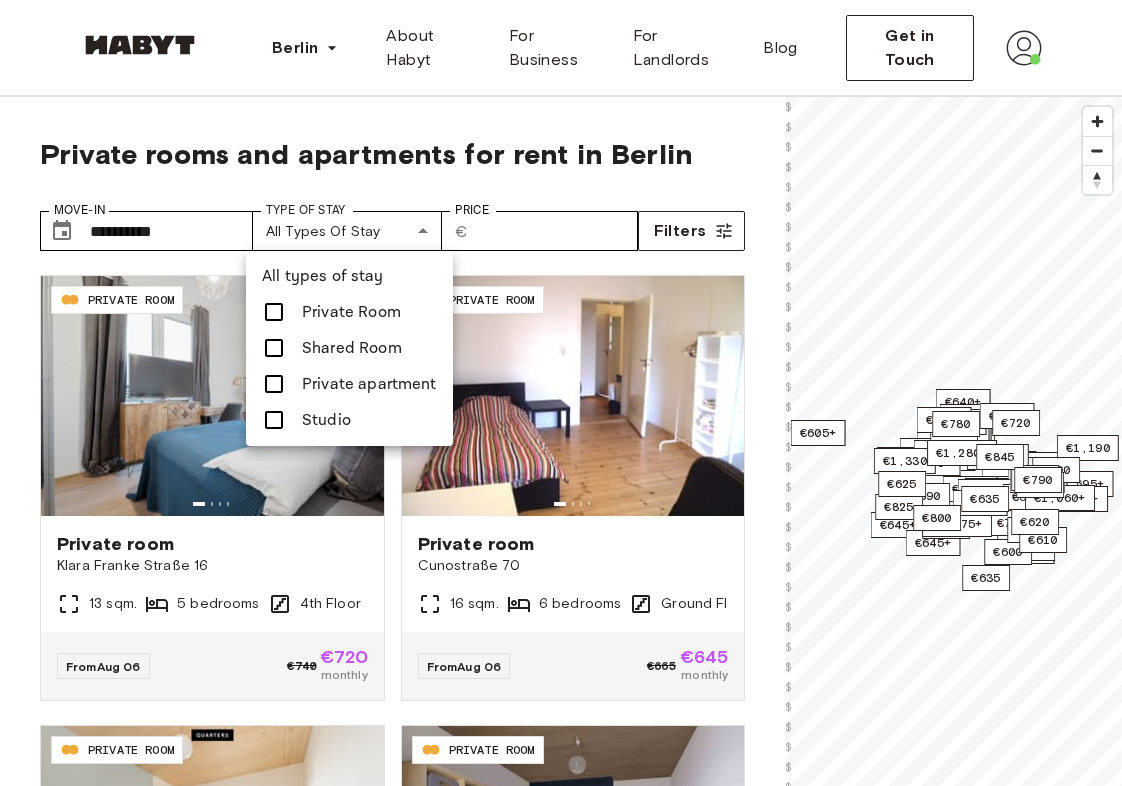 click at bounding box center (274, 384) 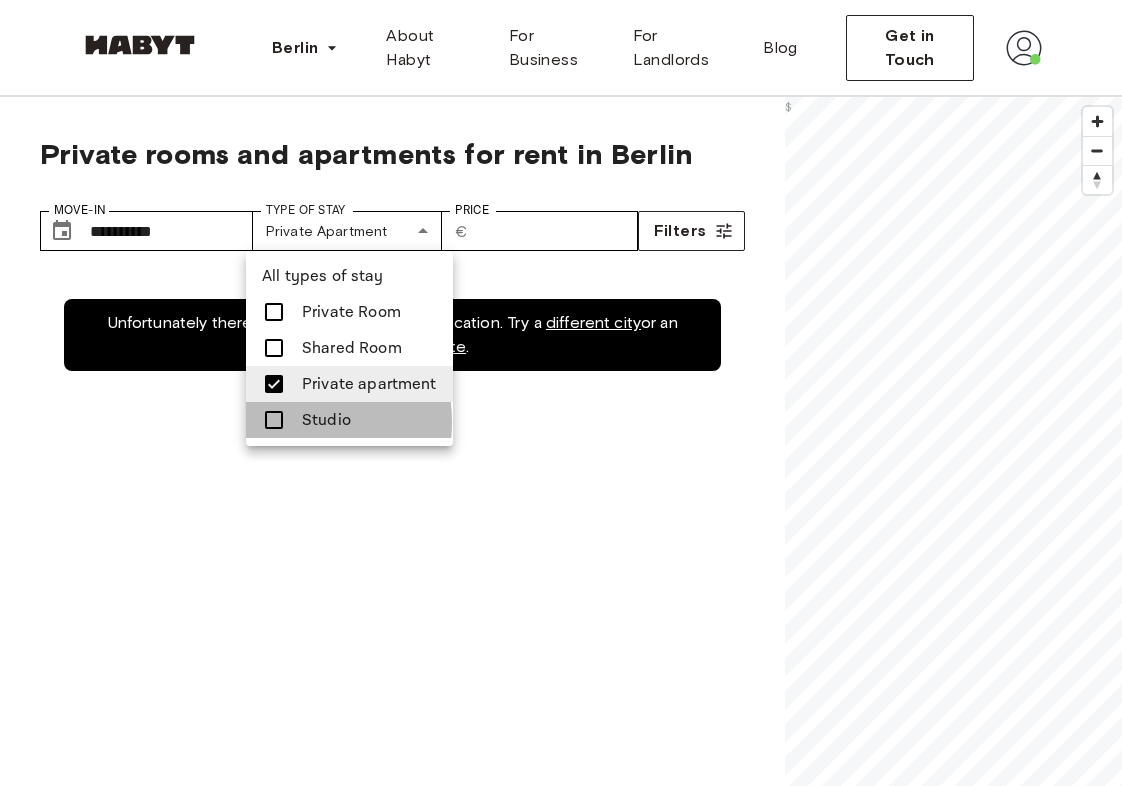 click at bounding box center (274, 420) 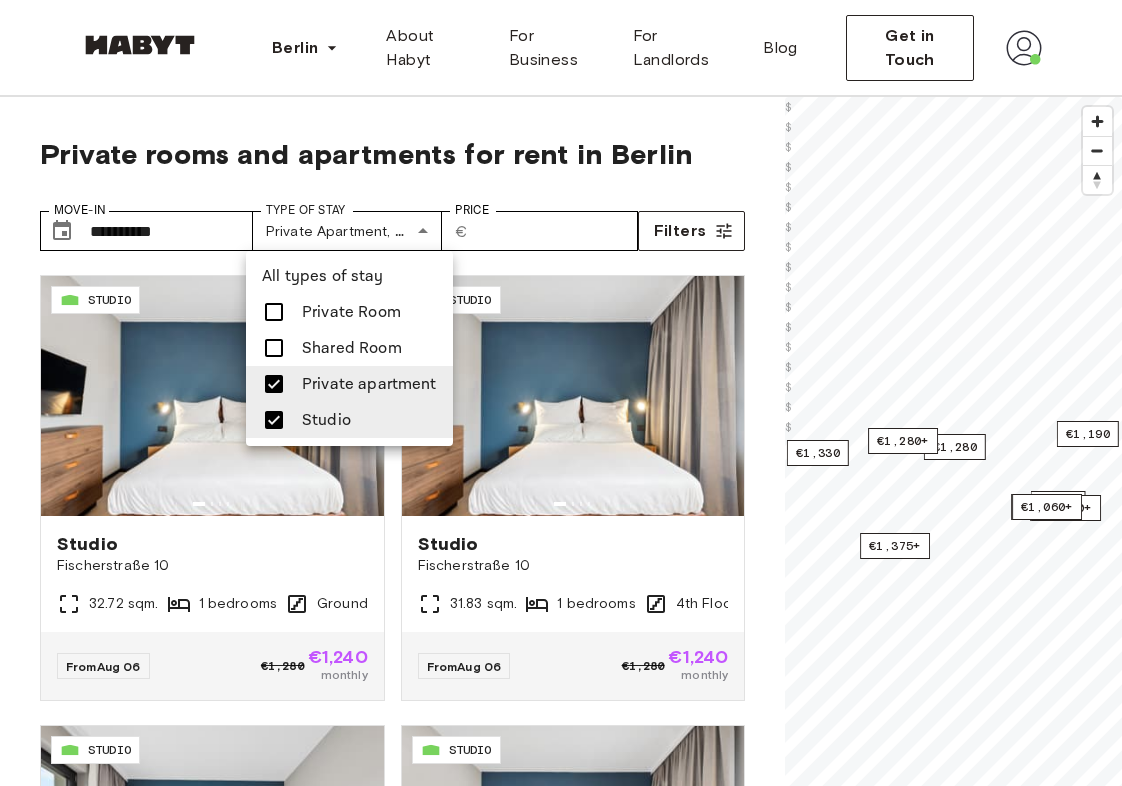 click at bounding box center (561, 393) 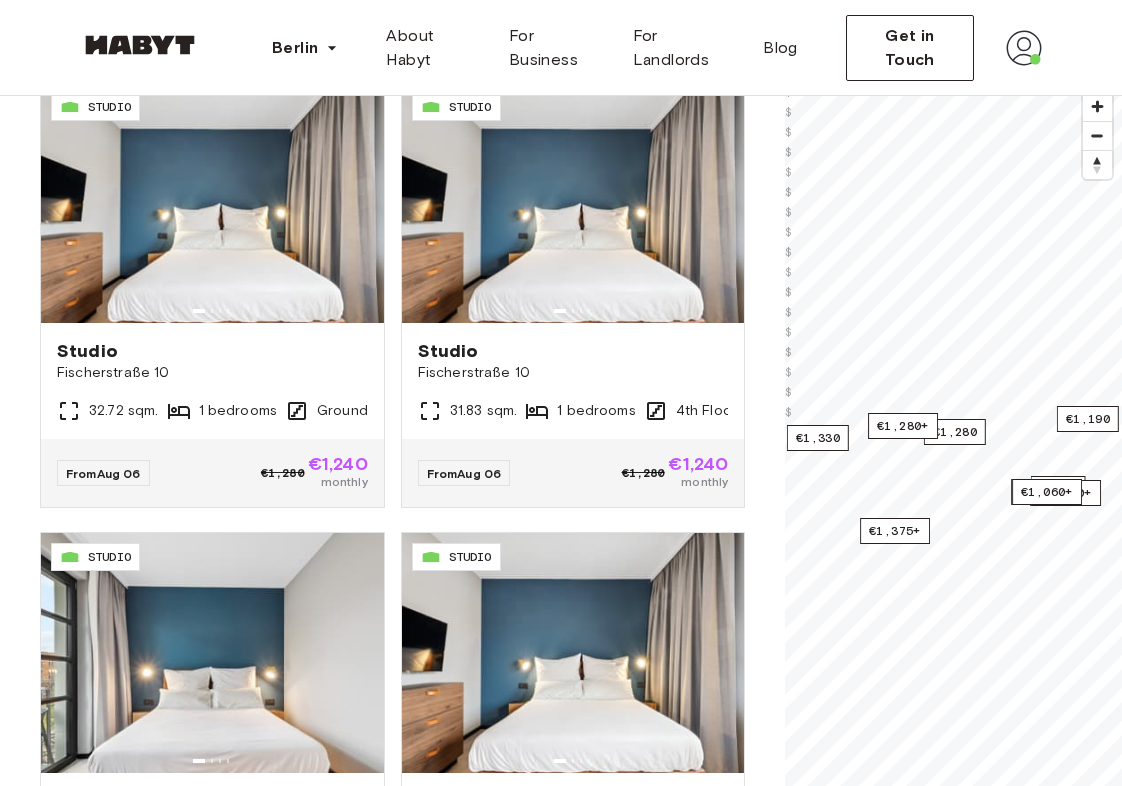 scroll, scrollTop: 359, scrollLeft: 0, axis: vertical 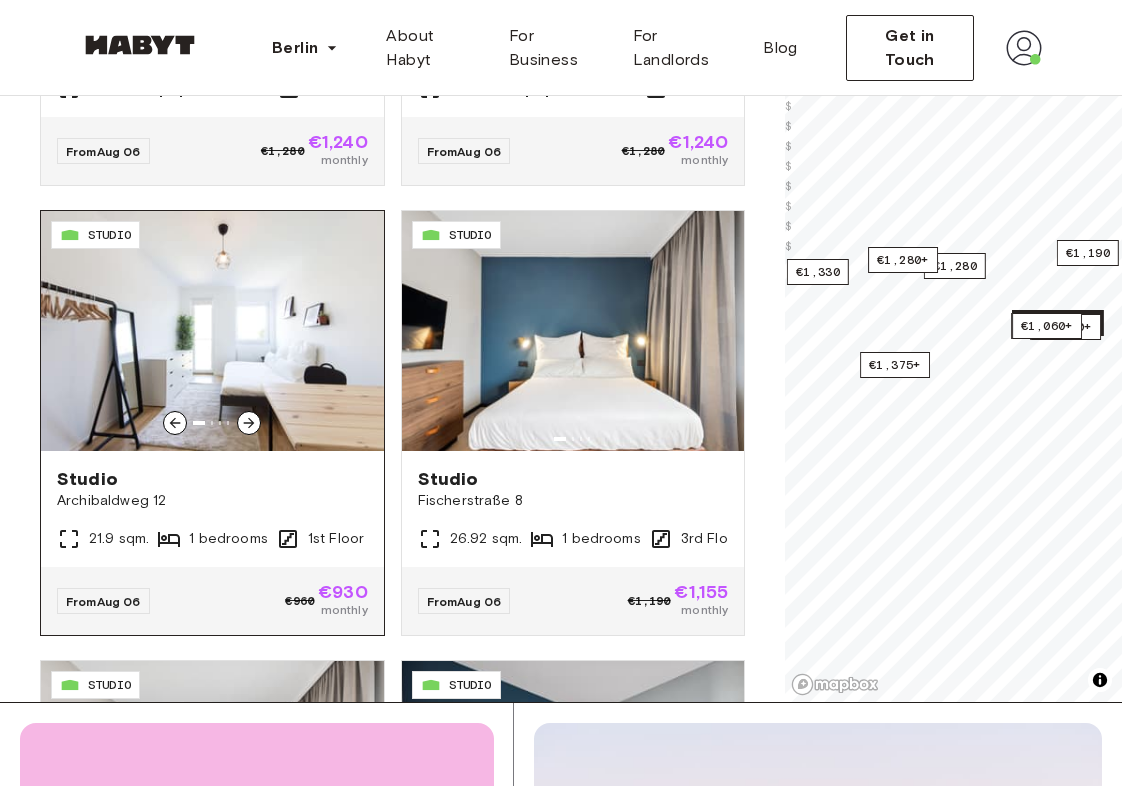 click 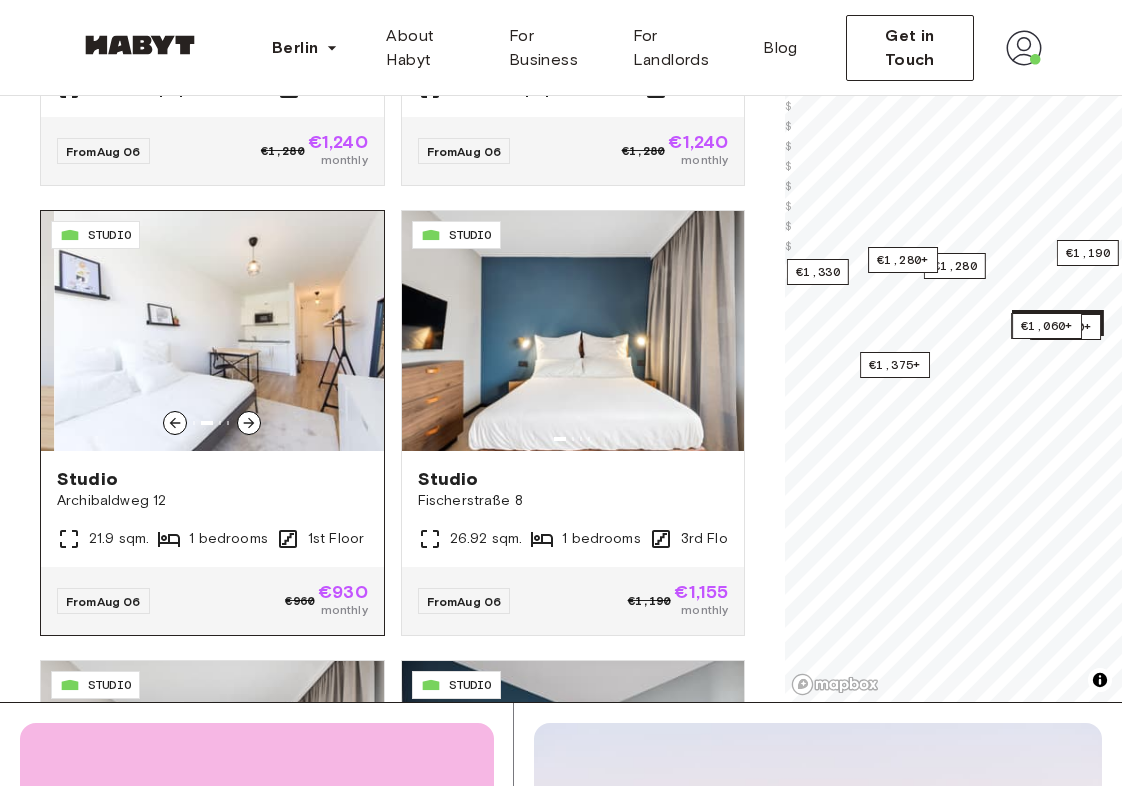 click 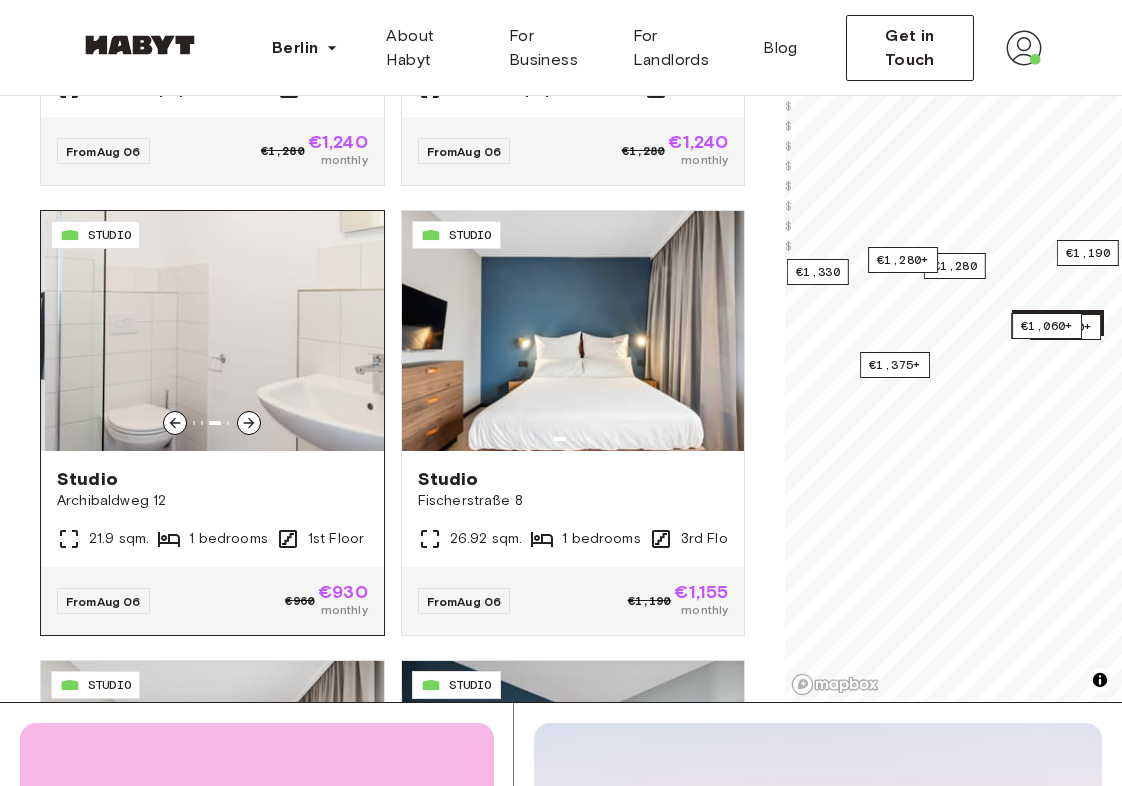 click 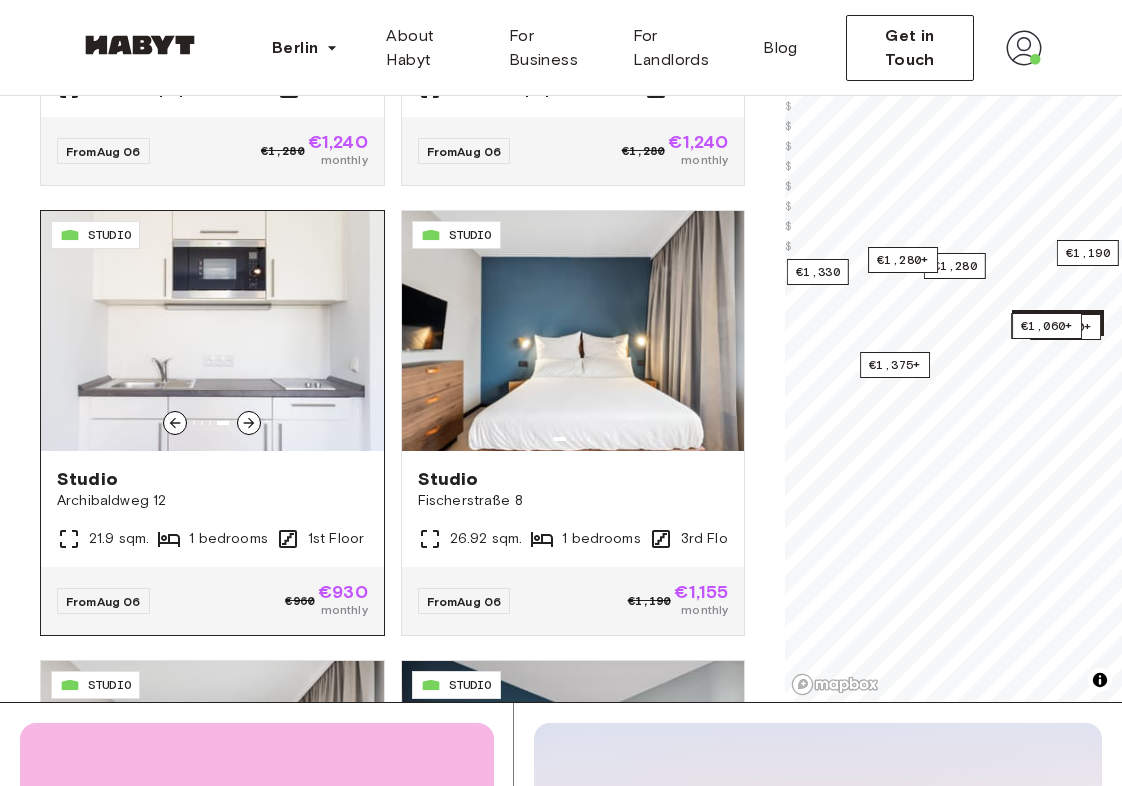 click at bounding box center [212, 331] 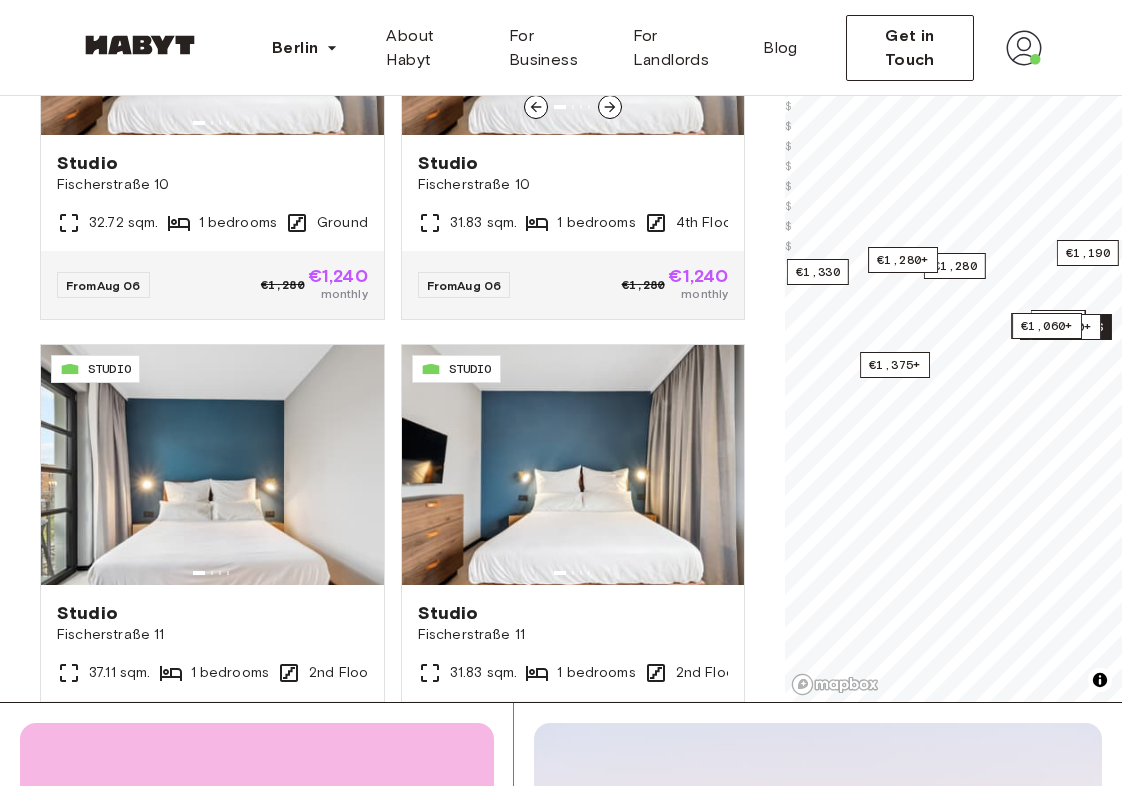 scroll, scrollTop: 0, scrollLeft: 0, axis: both 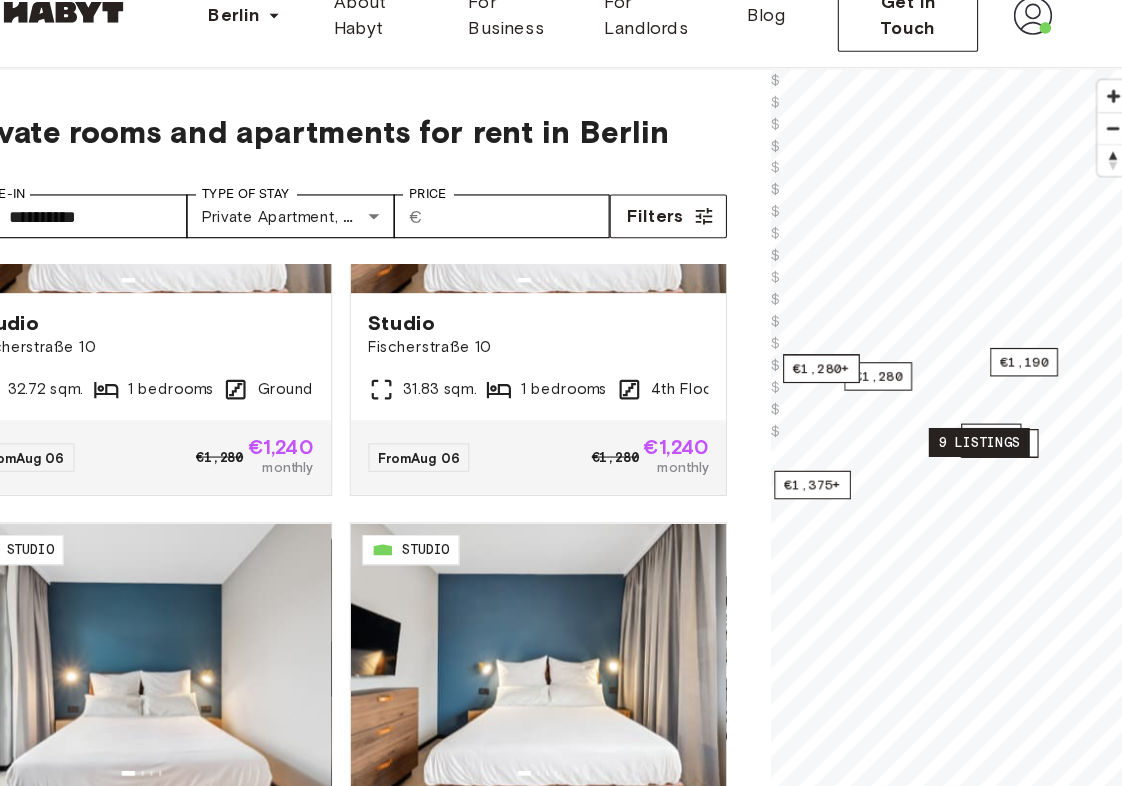 click on "9 listings" at bounding box center (975, 437) 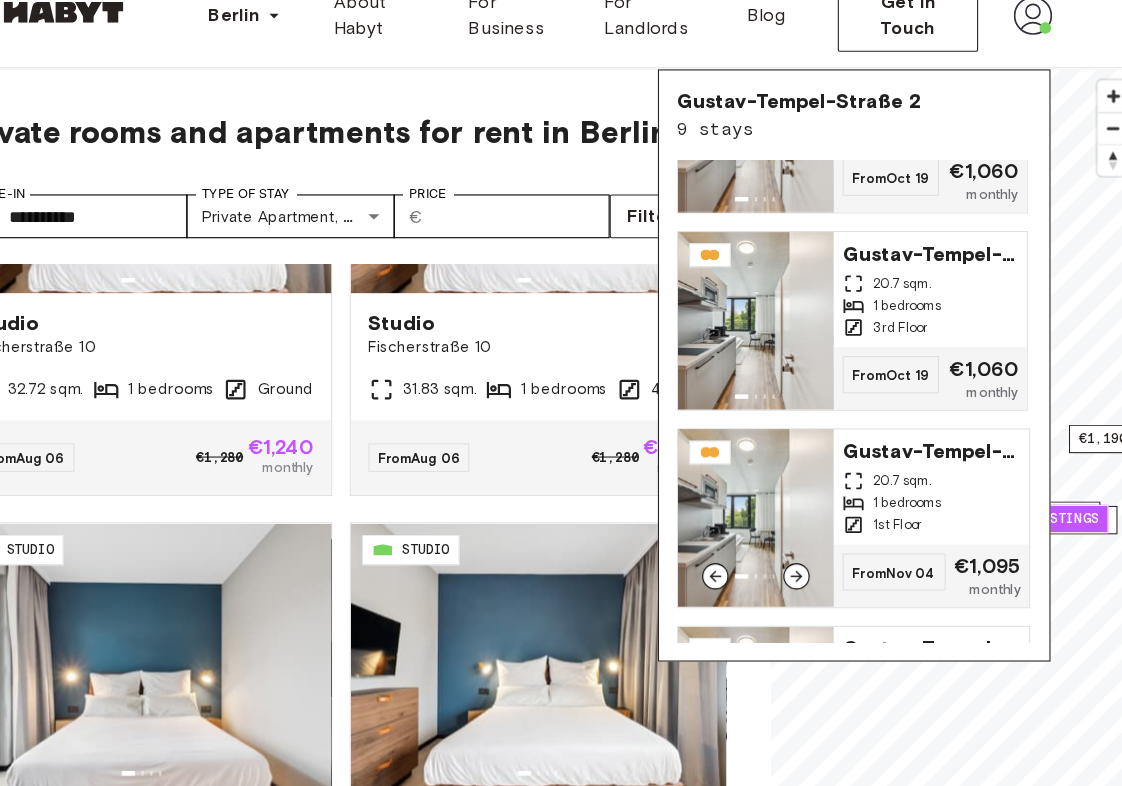scroll, scrollTop: 1163, scrollLeft: 0, axis: vertical 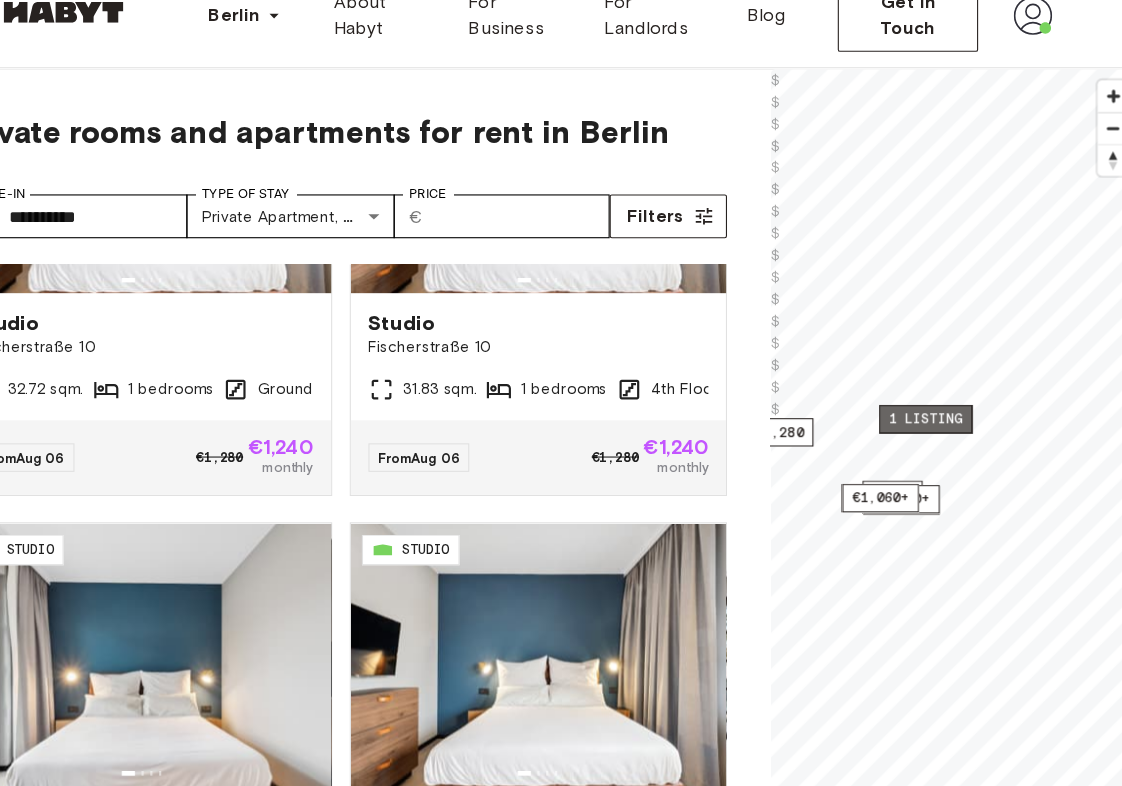 click on "1 listing" at bounding box center [926, 416] 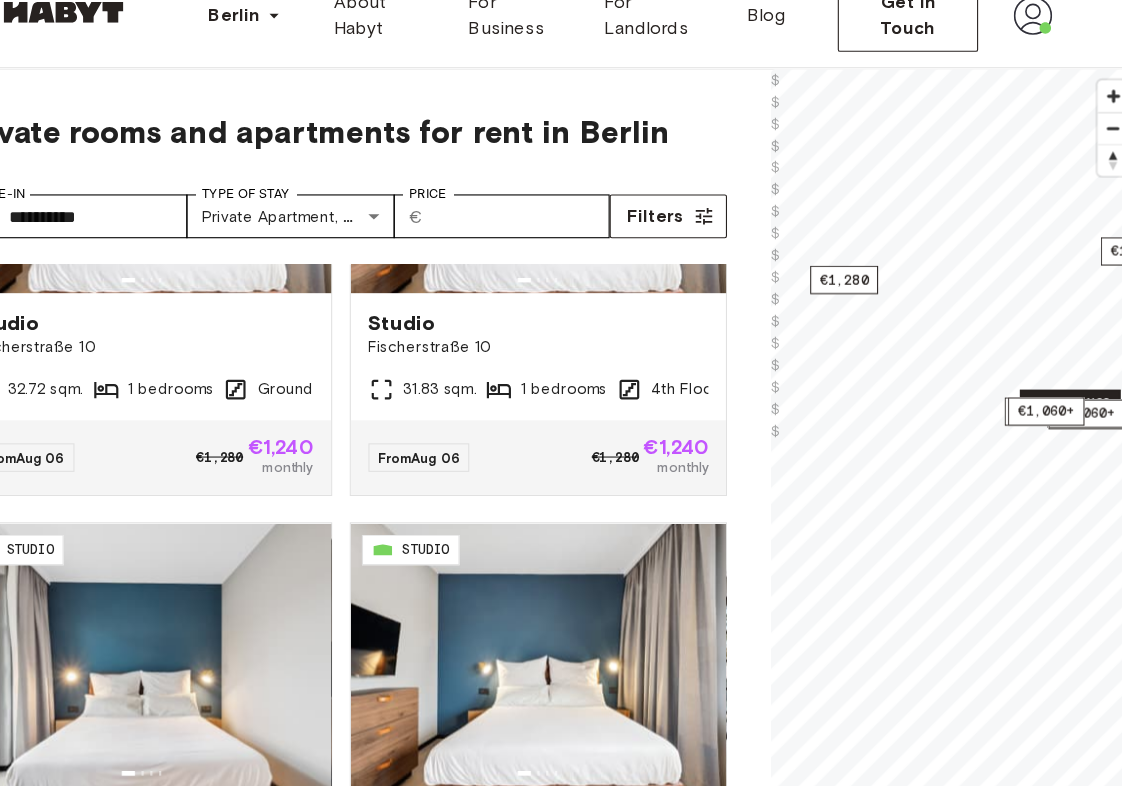 click on "4 listings" at bounding box center (1058, 402) 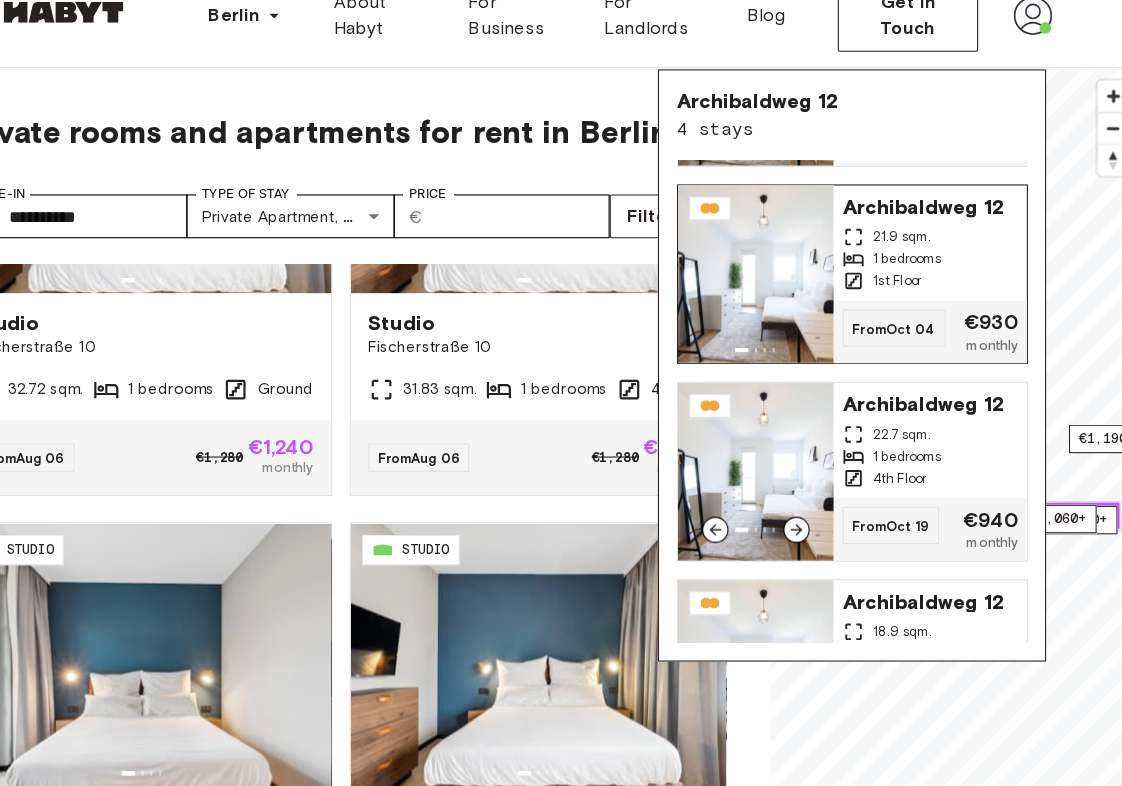 scroll, scrollTop: 0, scrollLeft: 0, axis: both 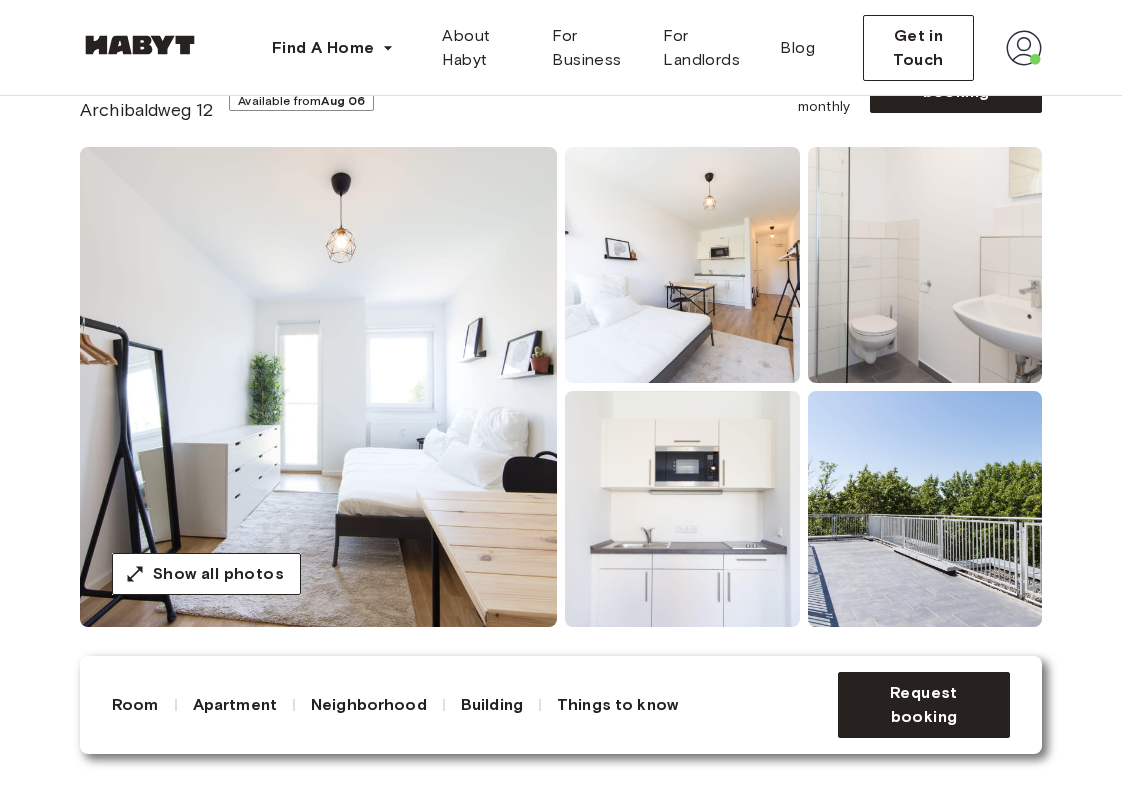 click at bounding box center [682, 509] 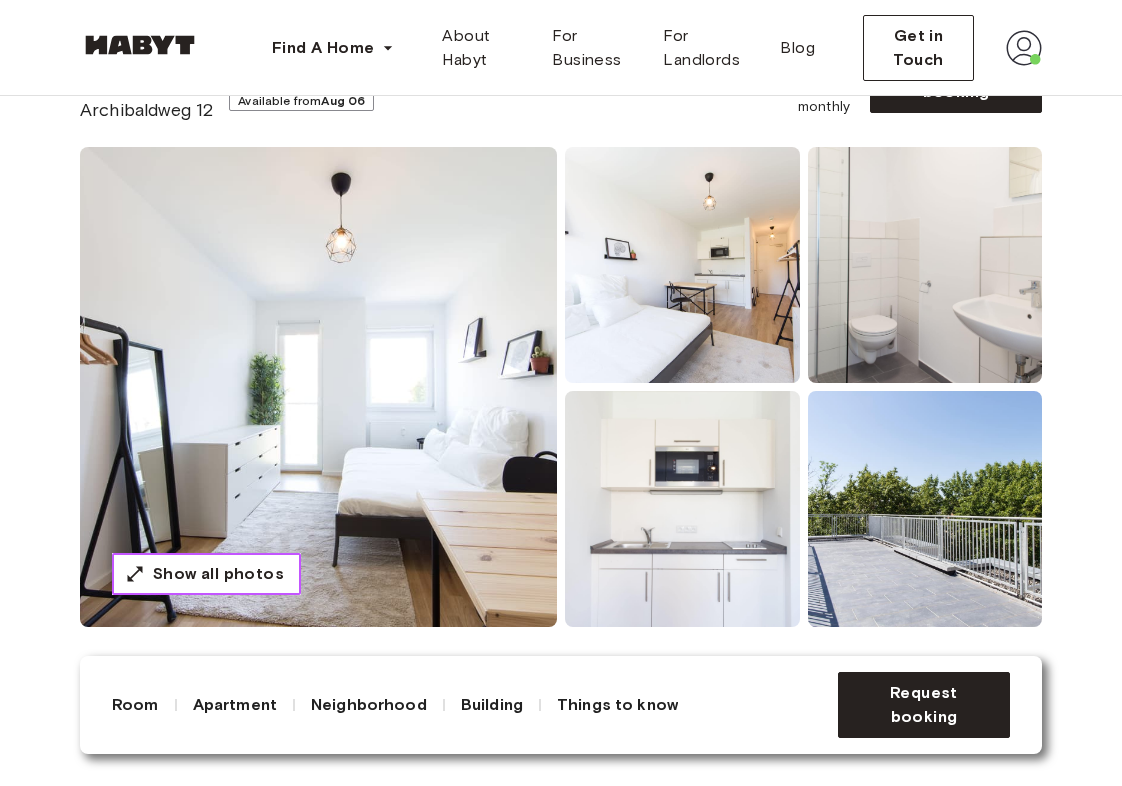 click on "Show all photos" at bounding box center (218, 574) 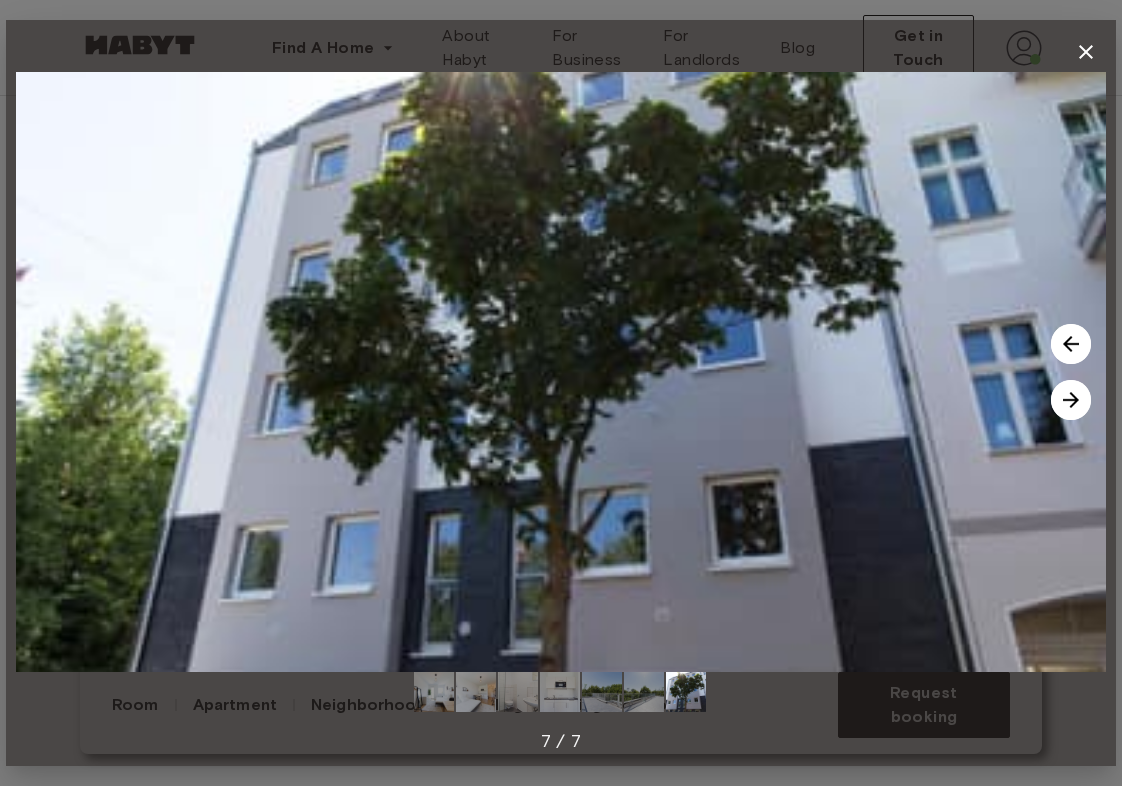click 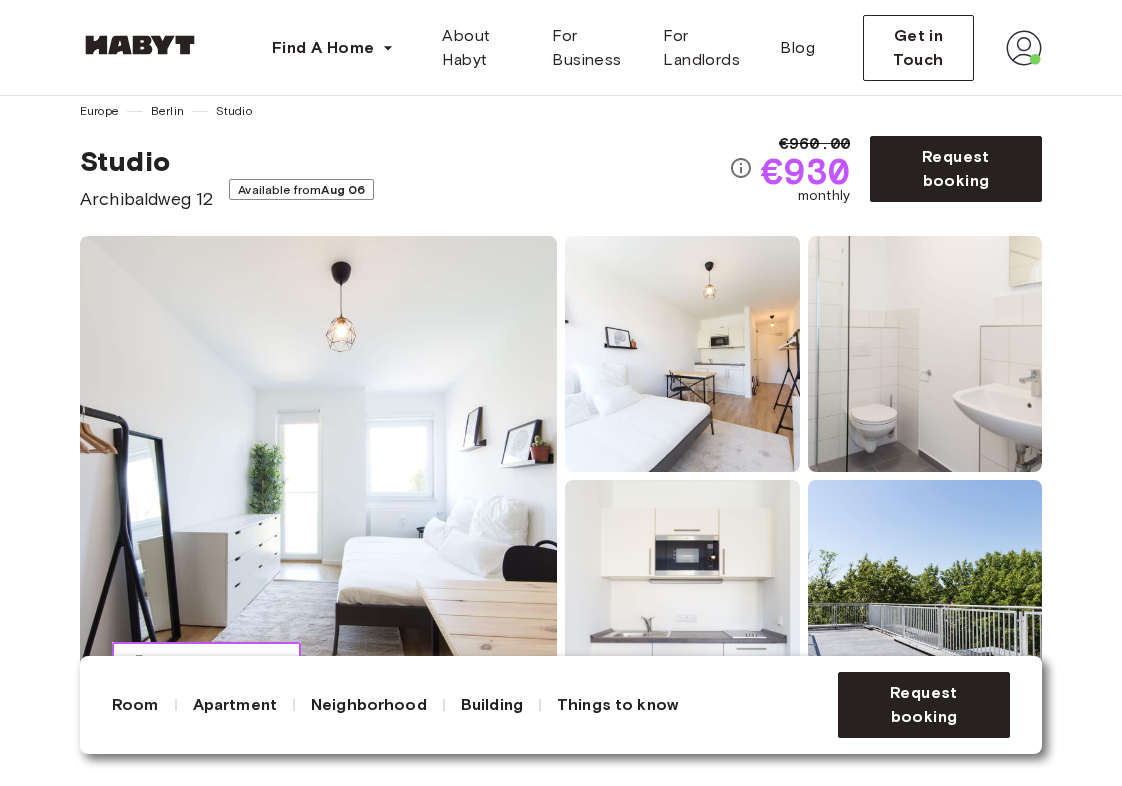 scroll, scrollTop: 0, scrollLeft: 0, axis: both 